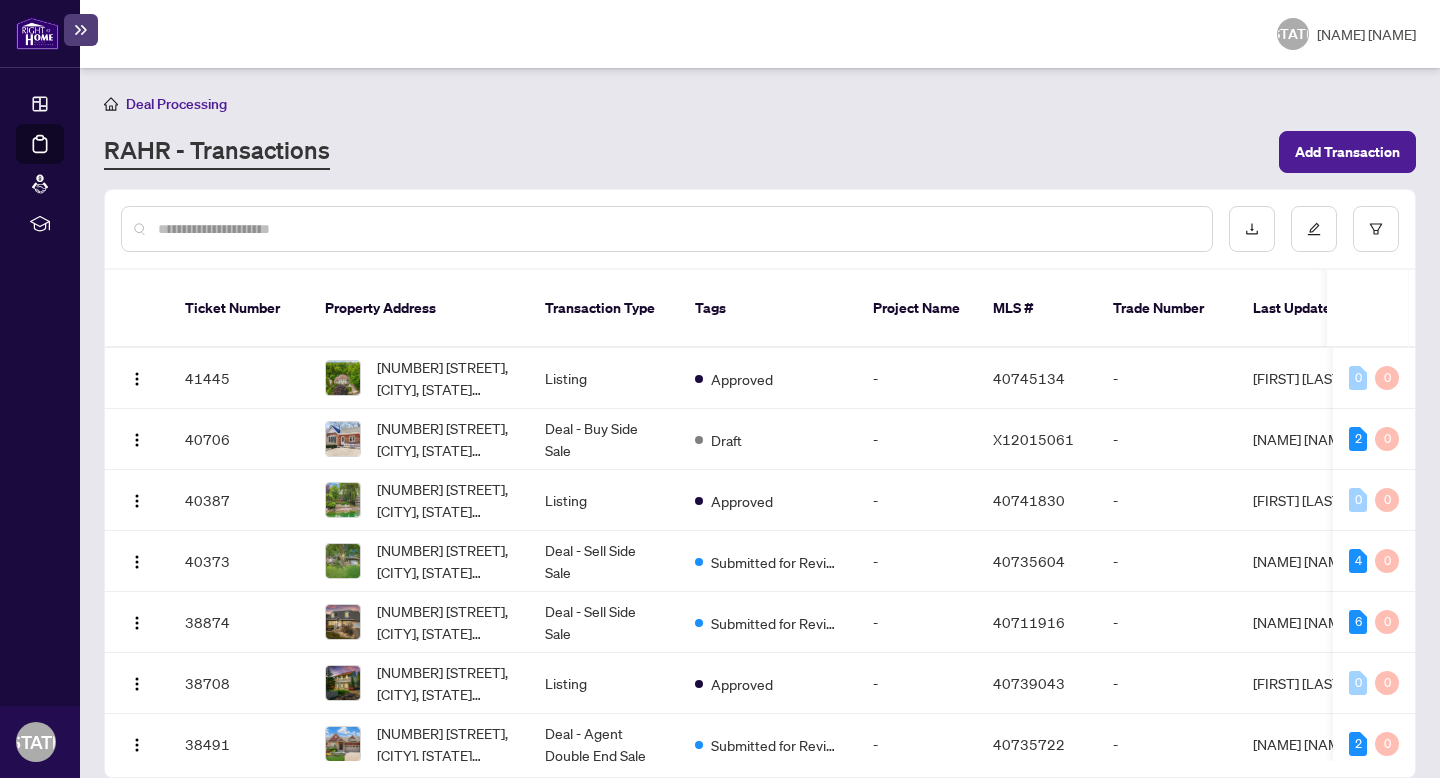 scroll, scrollTop: 0, scrollLeft: 0, axis: both 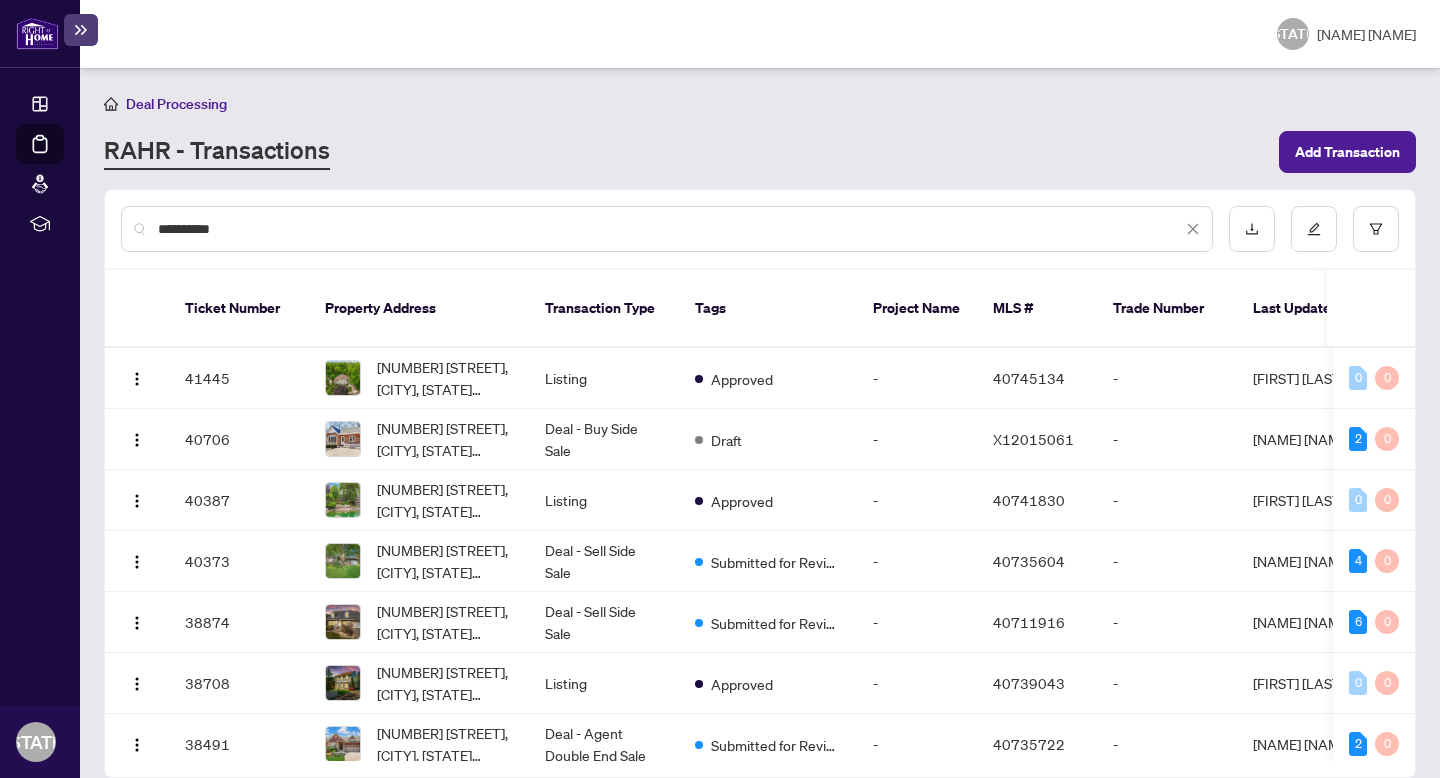 type on "**********" 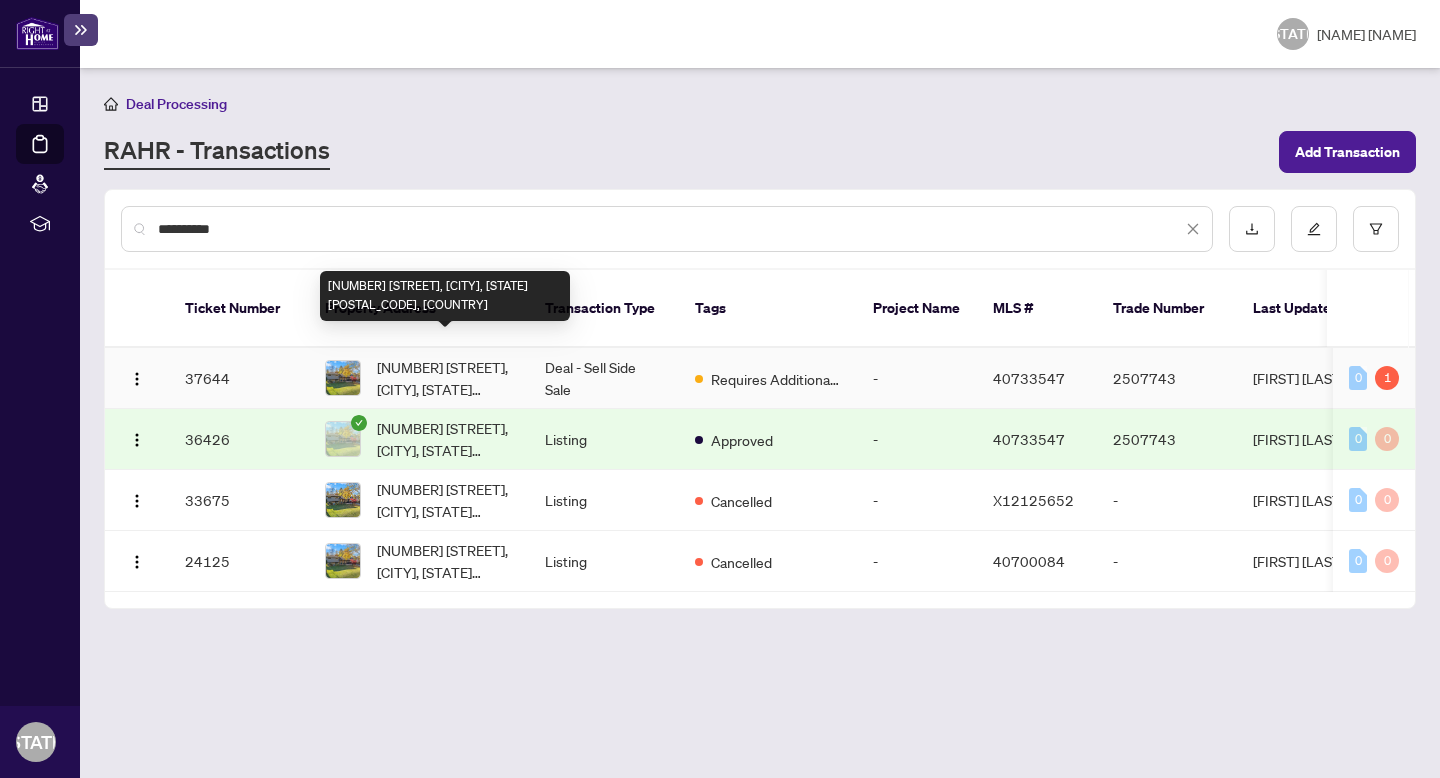 click on "Deal - Sell Side Sale" at bounding box center (604, 378) 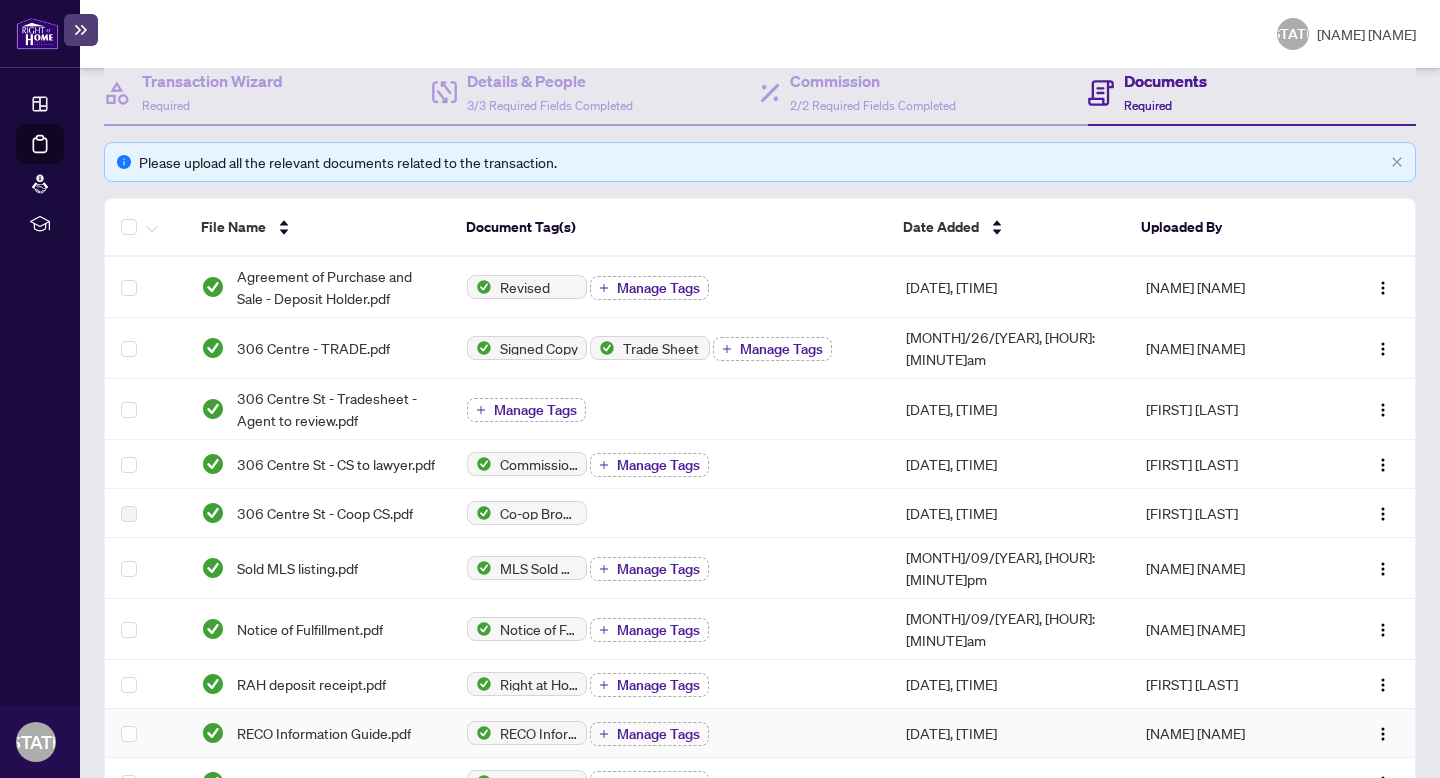 scroll, scrollTop: 0, scrollLeft: 0, axis: both 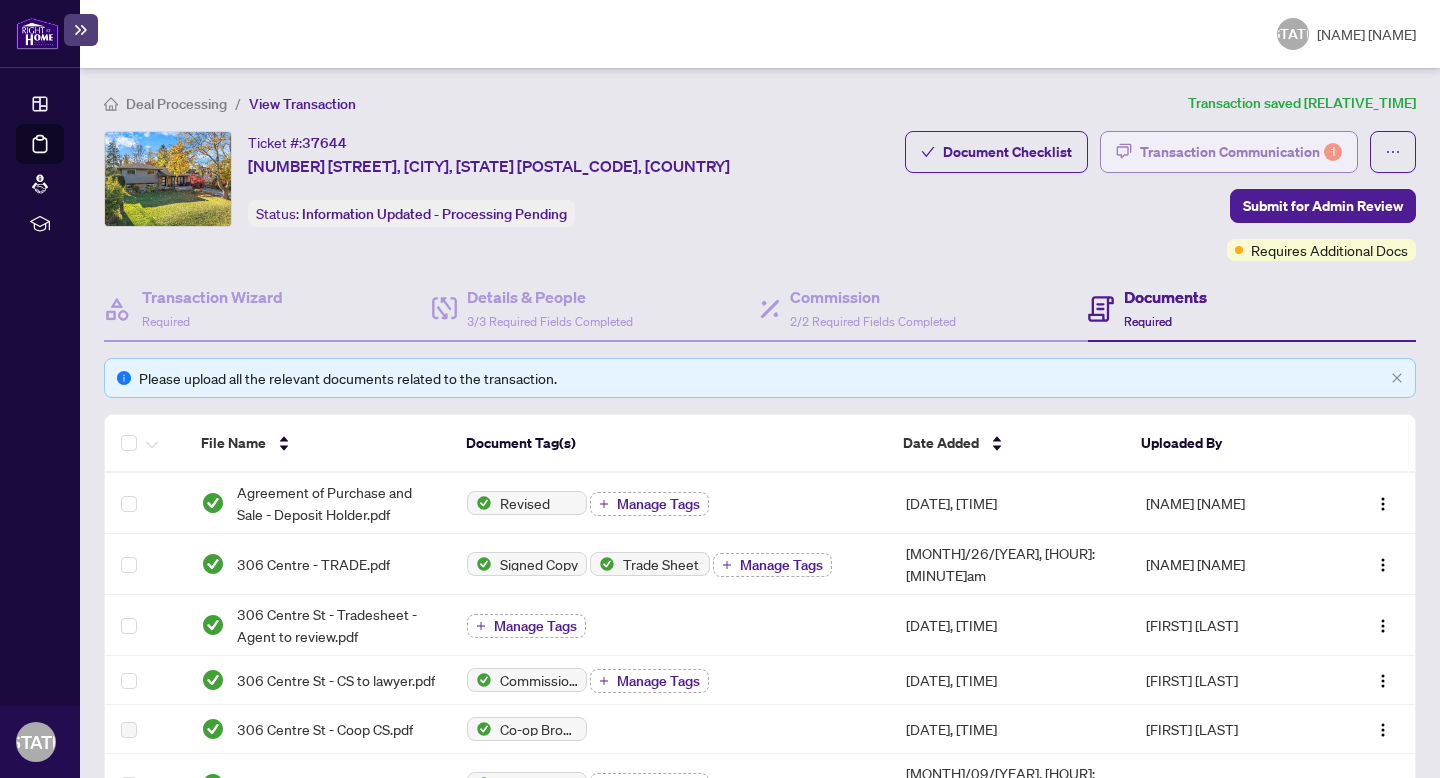 click on "Transaction Communication 1" at bounding box center [1241, 152] 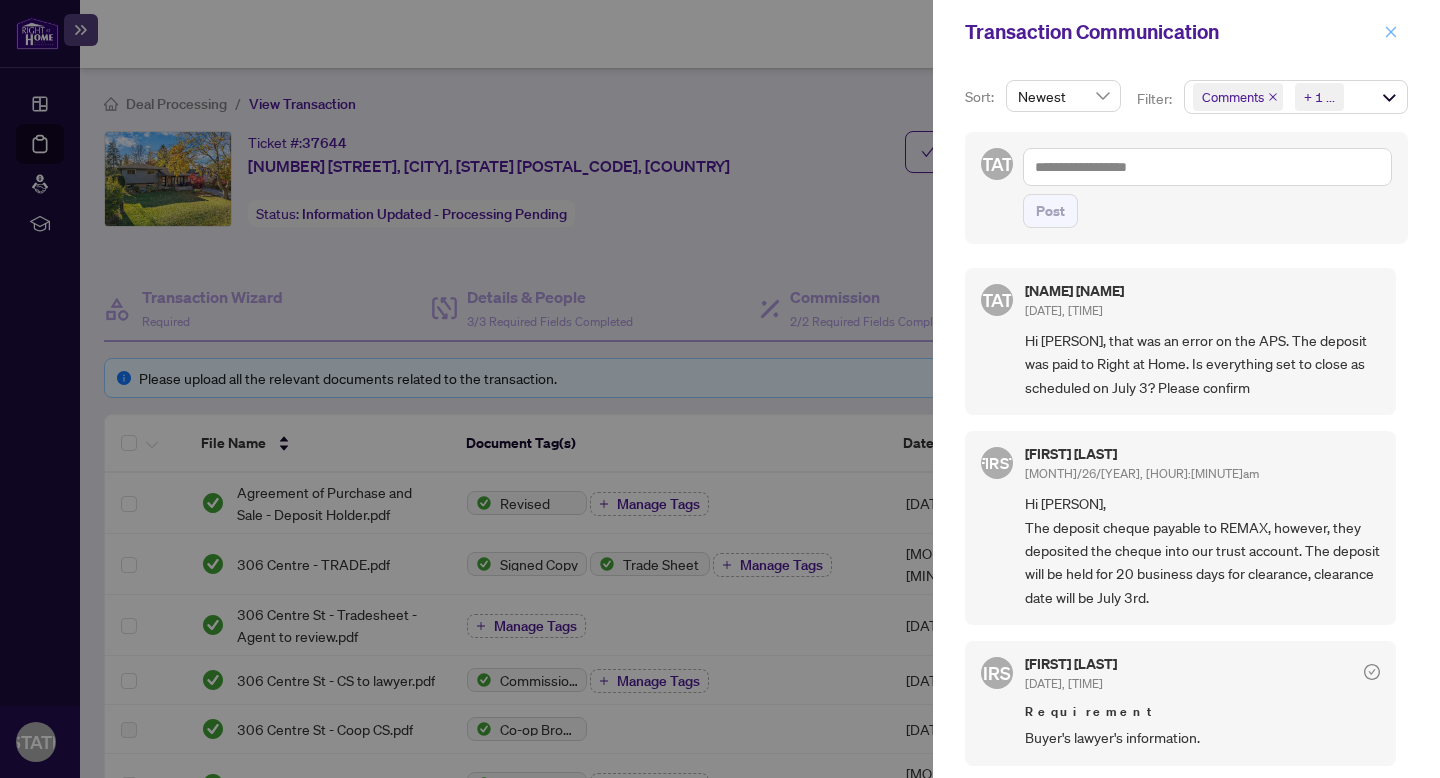 click at bounding box center (1391, 32) 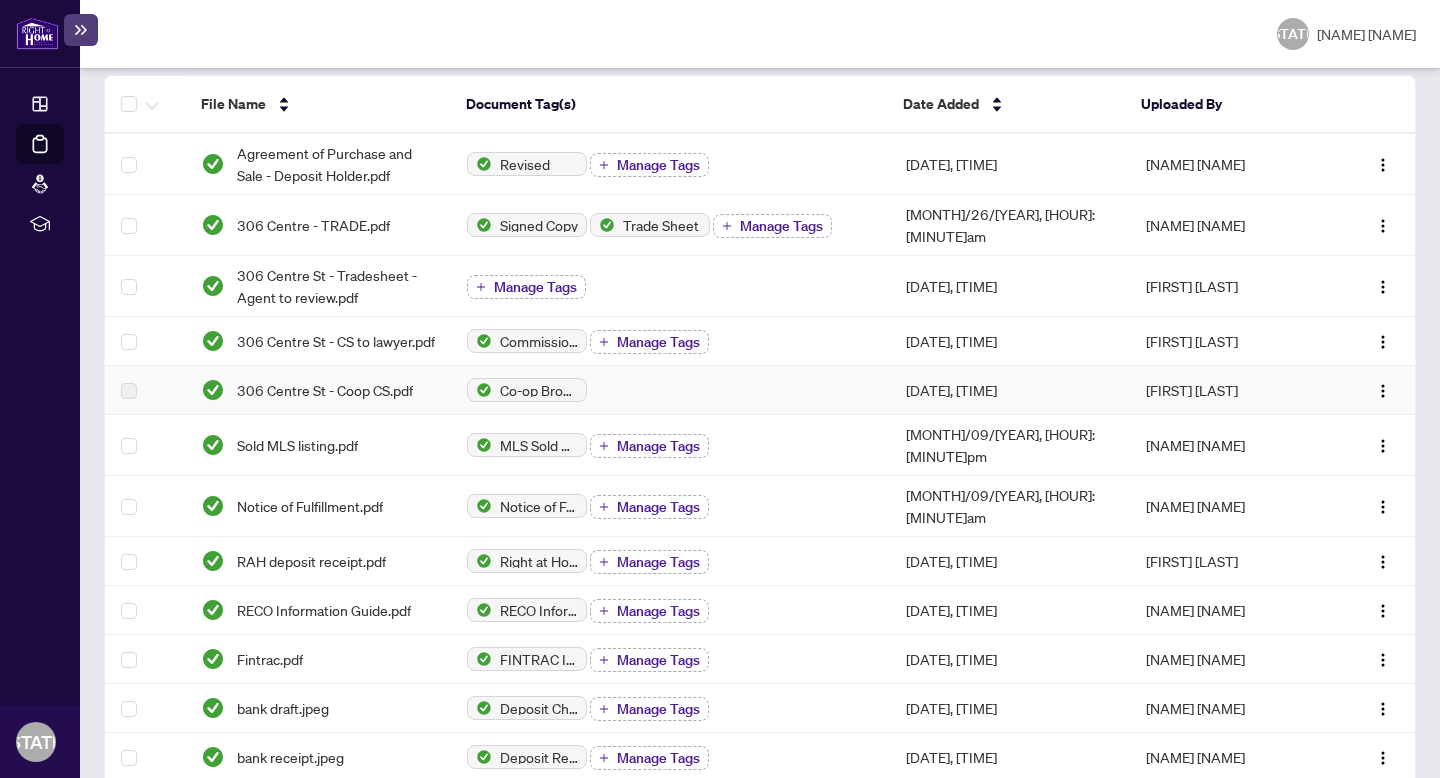 scroll, scrollTop: 0, scrollLeft: 0, axis: both 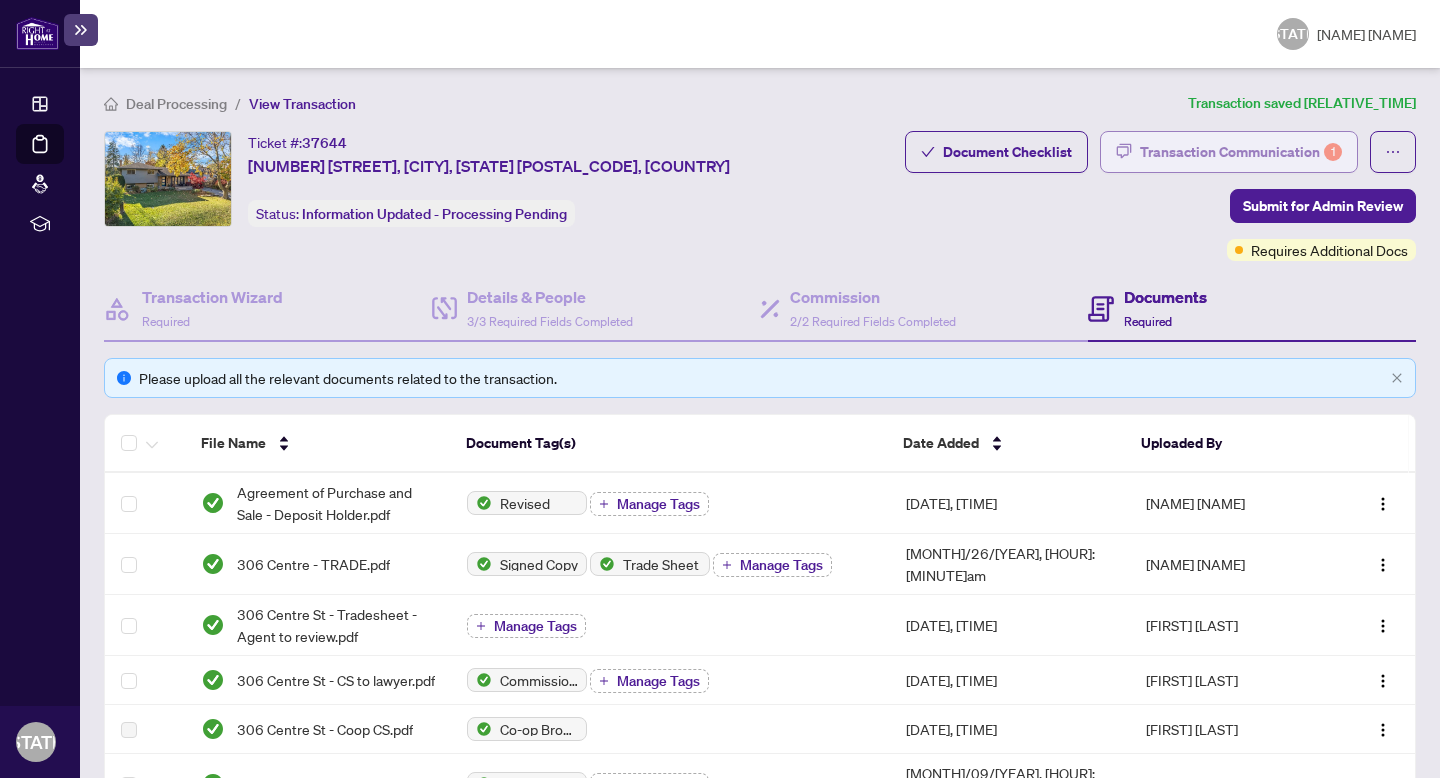 click on "Transaction Communication 1" at bounding box center (1241, 152) 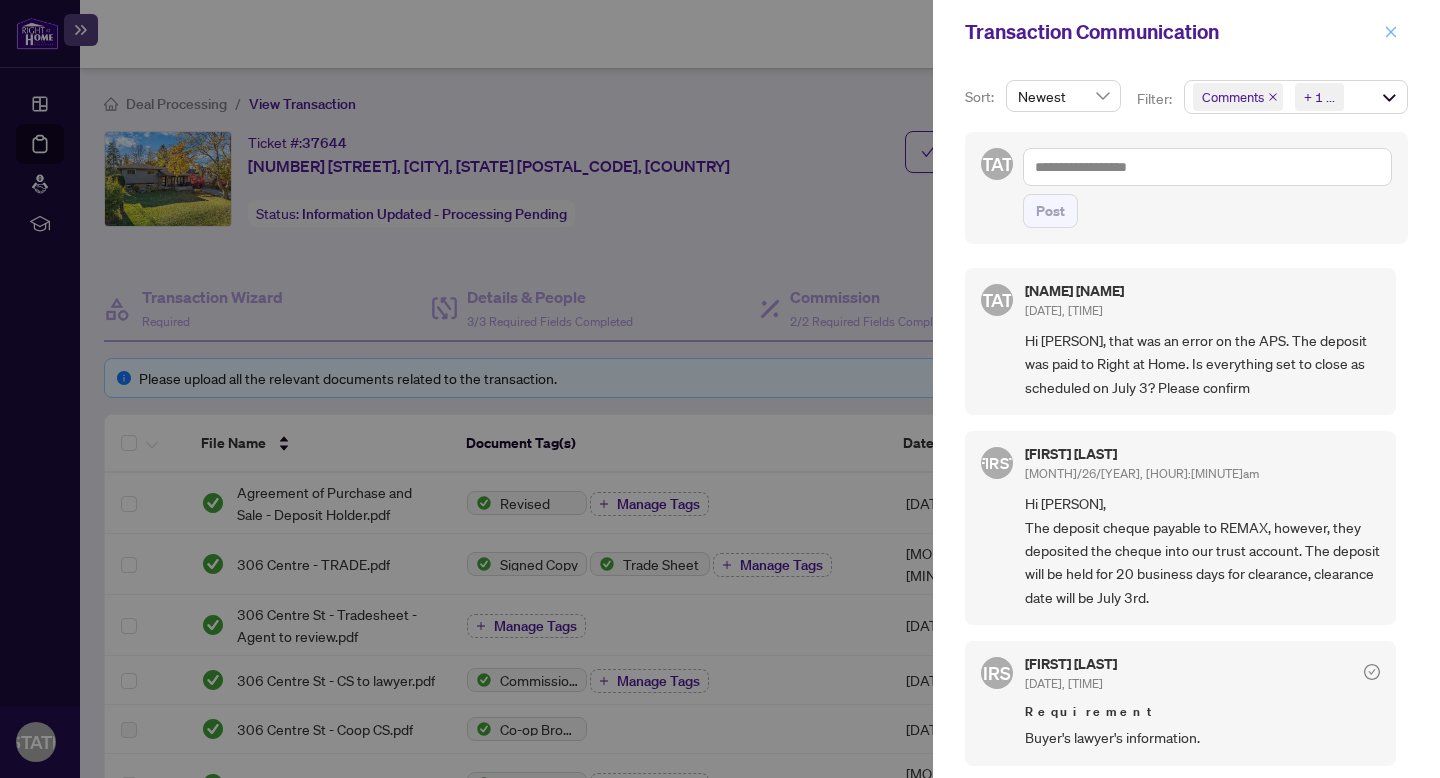 click at bounding box center (1391, 32) 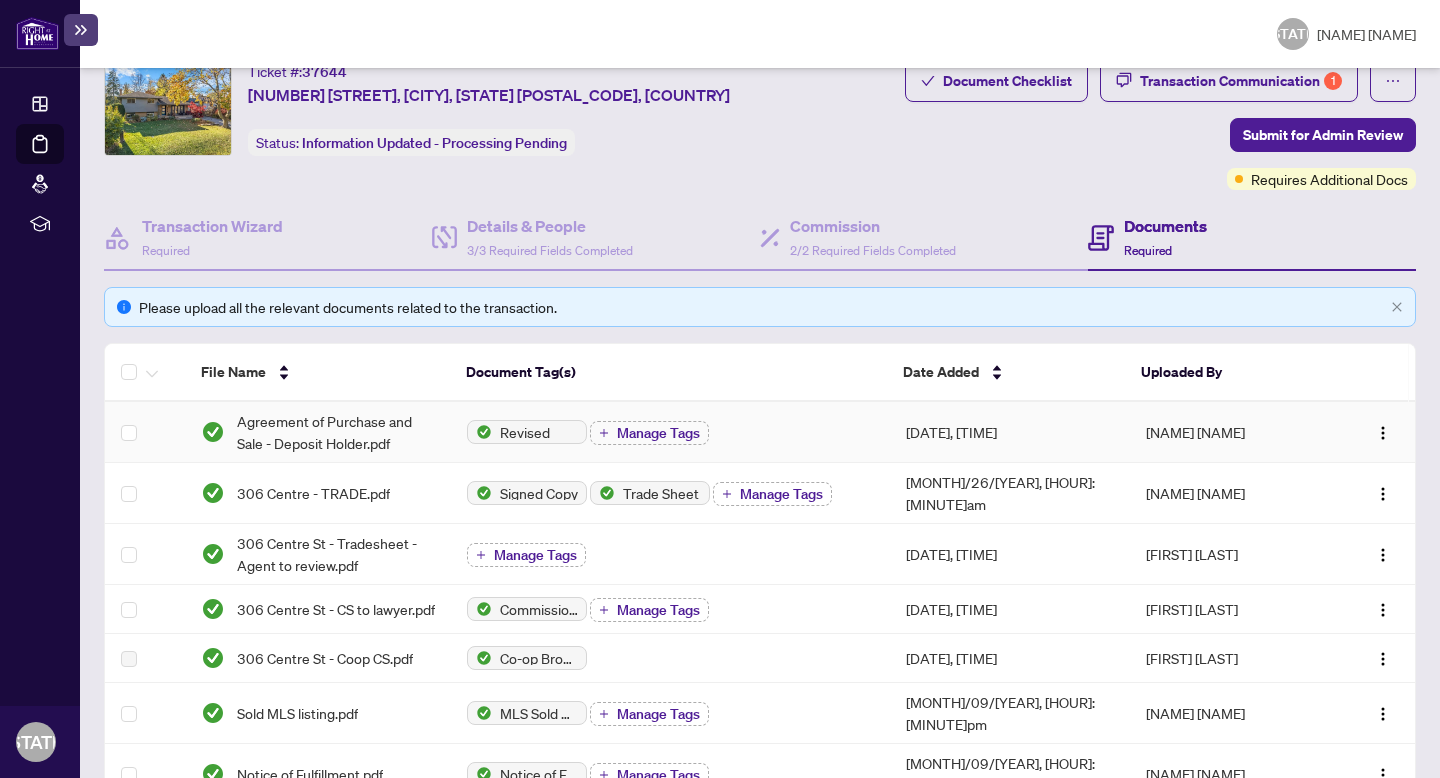 scroll, scrollTop: 0, scrollLeft: 0, axis: both 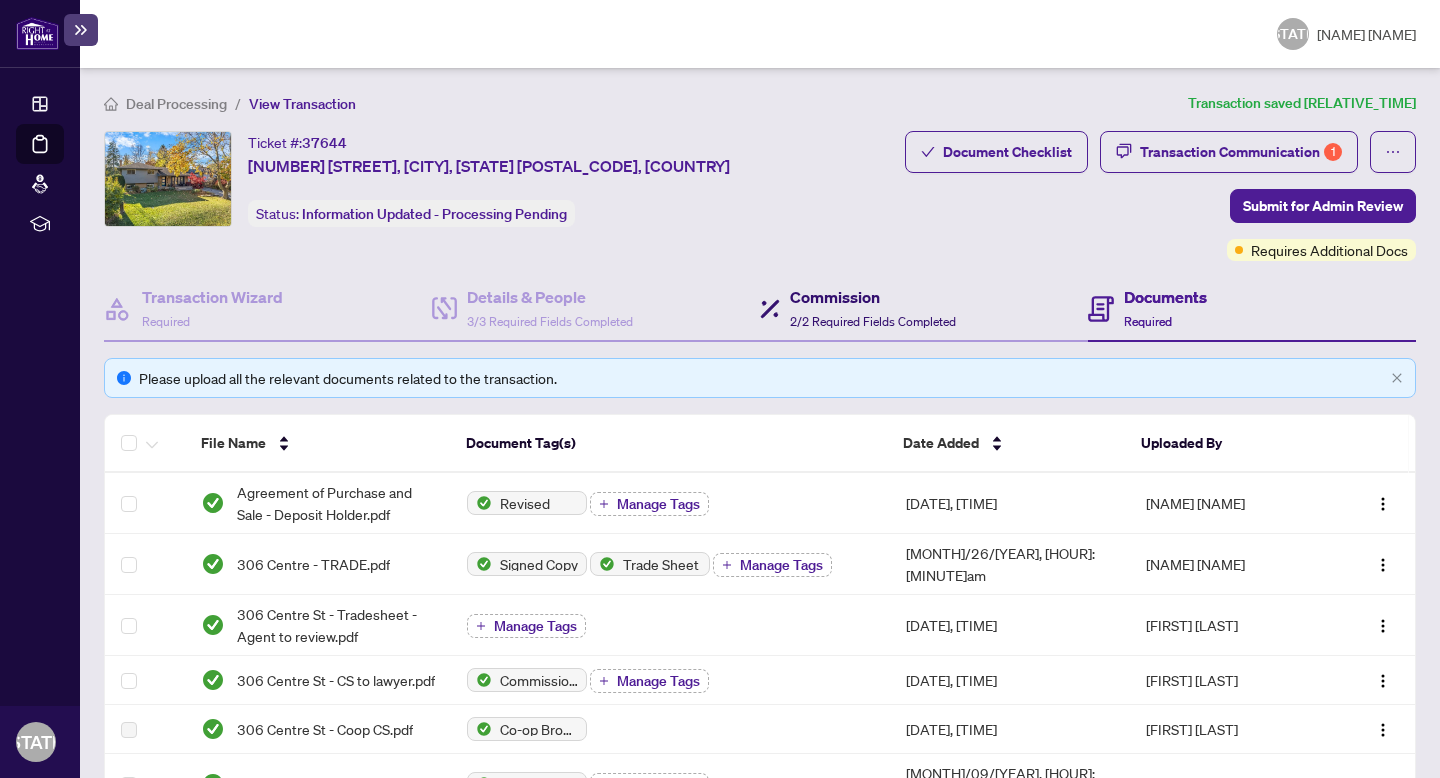 click on "Commission" at bounding box center [873, 297] 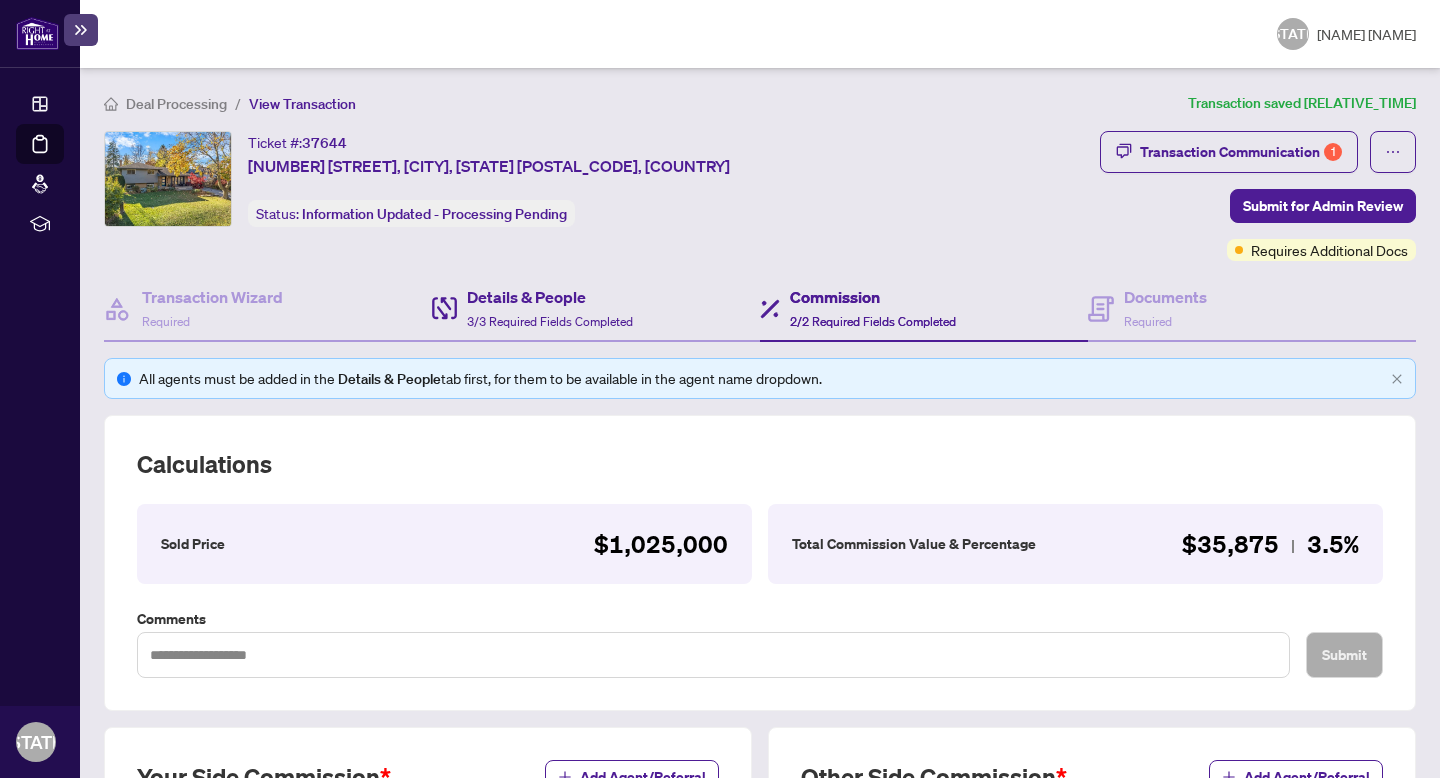 click on "Details & People 3/3 Required Fields Completed" at bounding box center (596, 309) 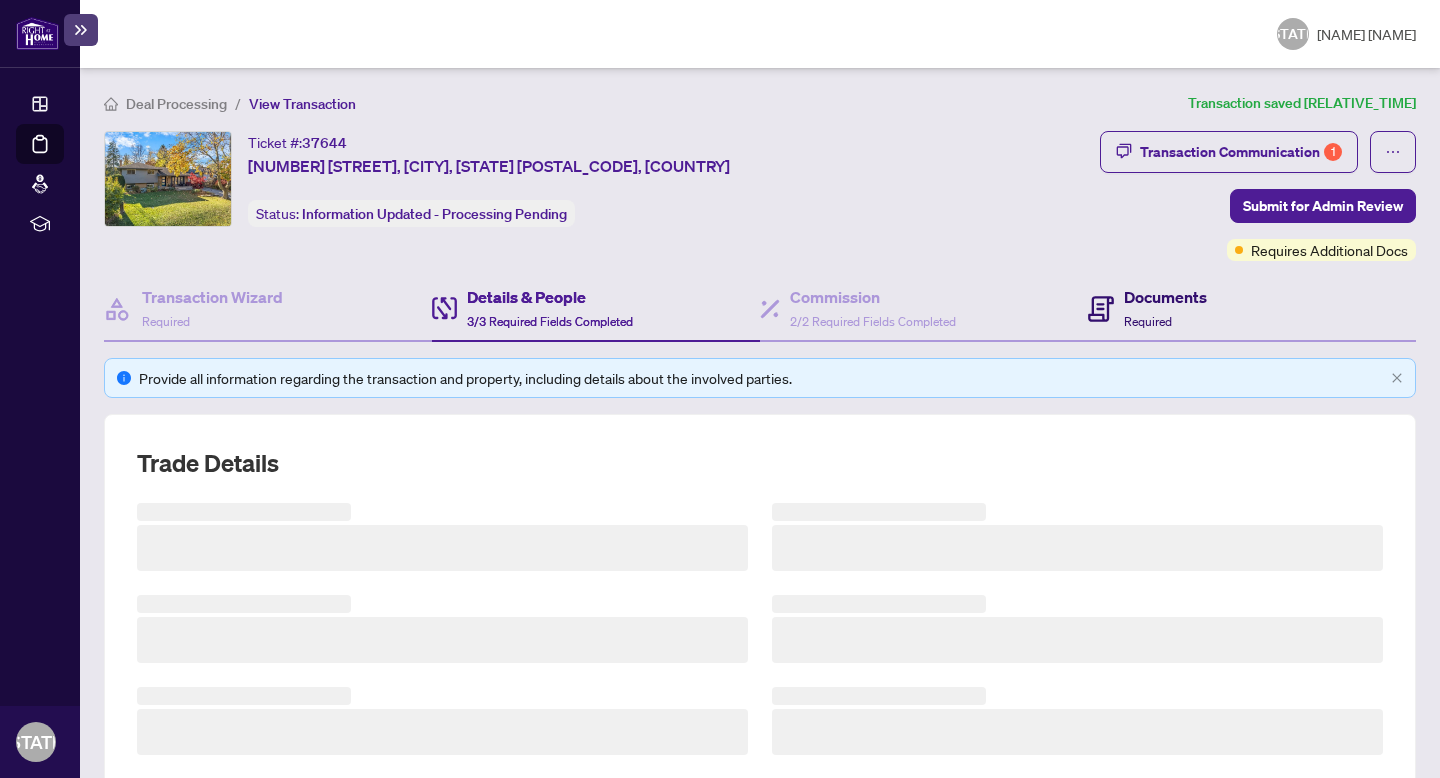 click at bounding box center [1101, 309] 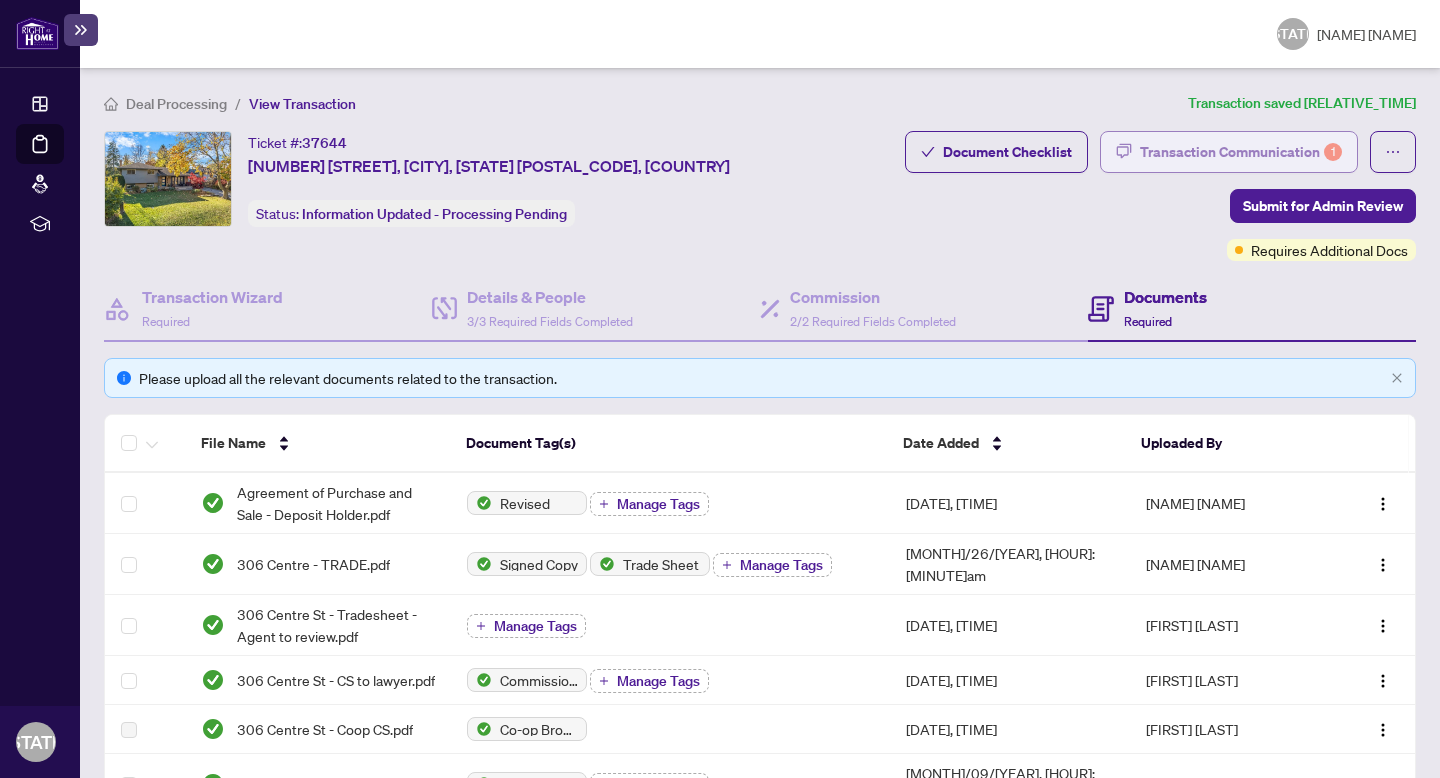 click on "Transaction Communication 1" at bounding box center (1229, 152) 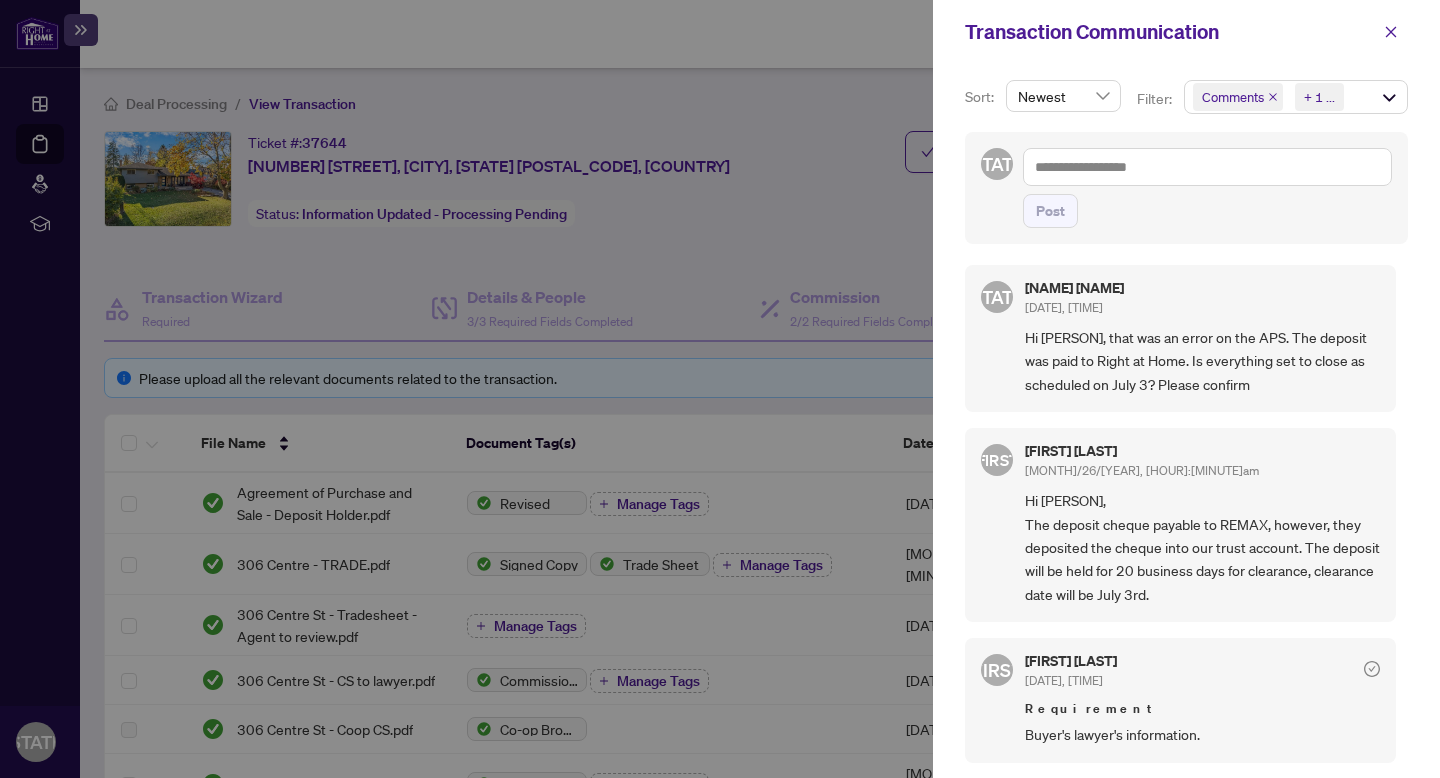 scroll, scrollTop: 4, scrollLeft: 0, axis: vertical 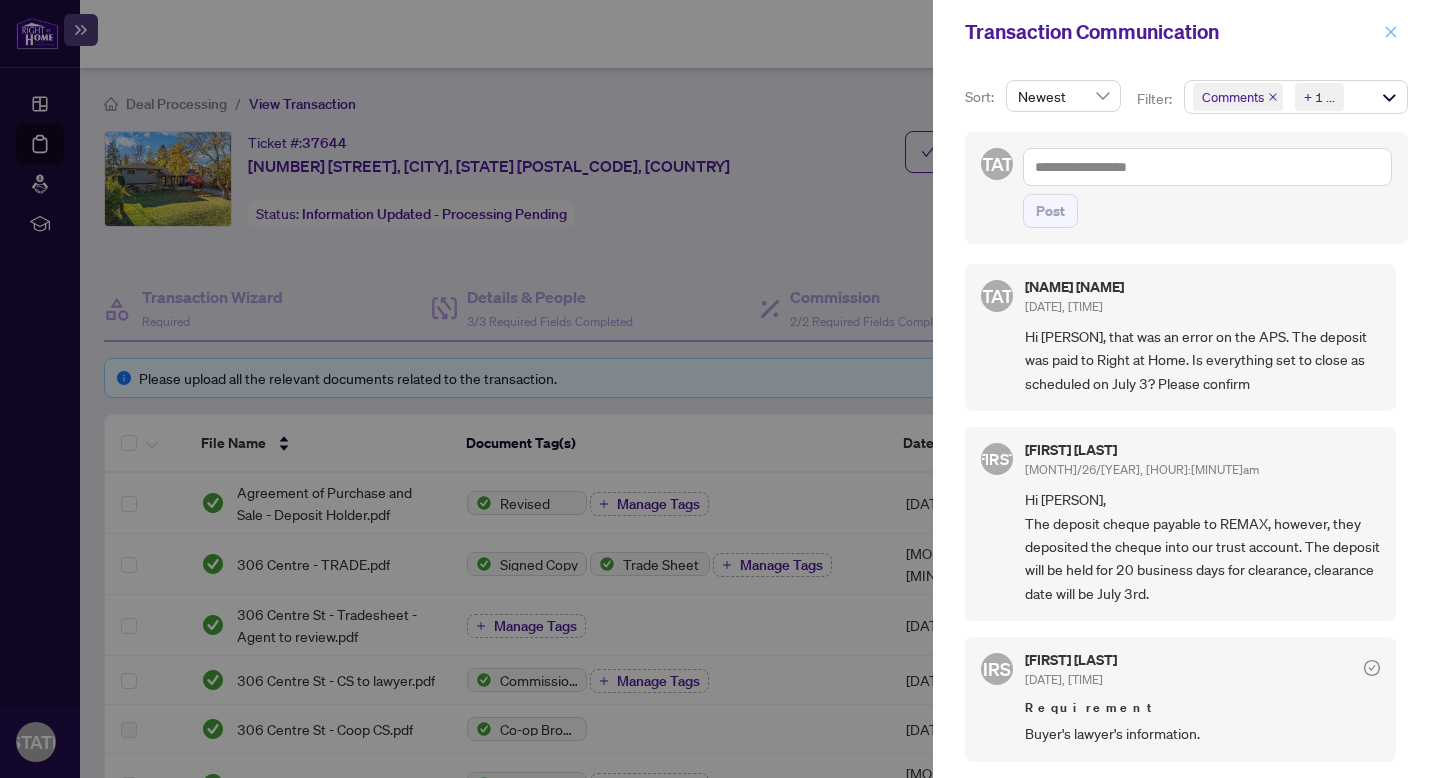 click at bounding box center (1391, 32) 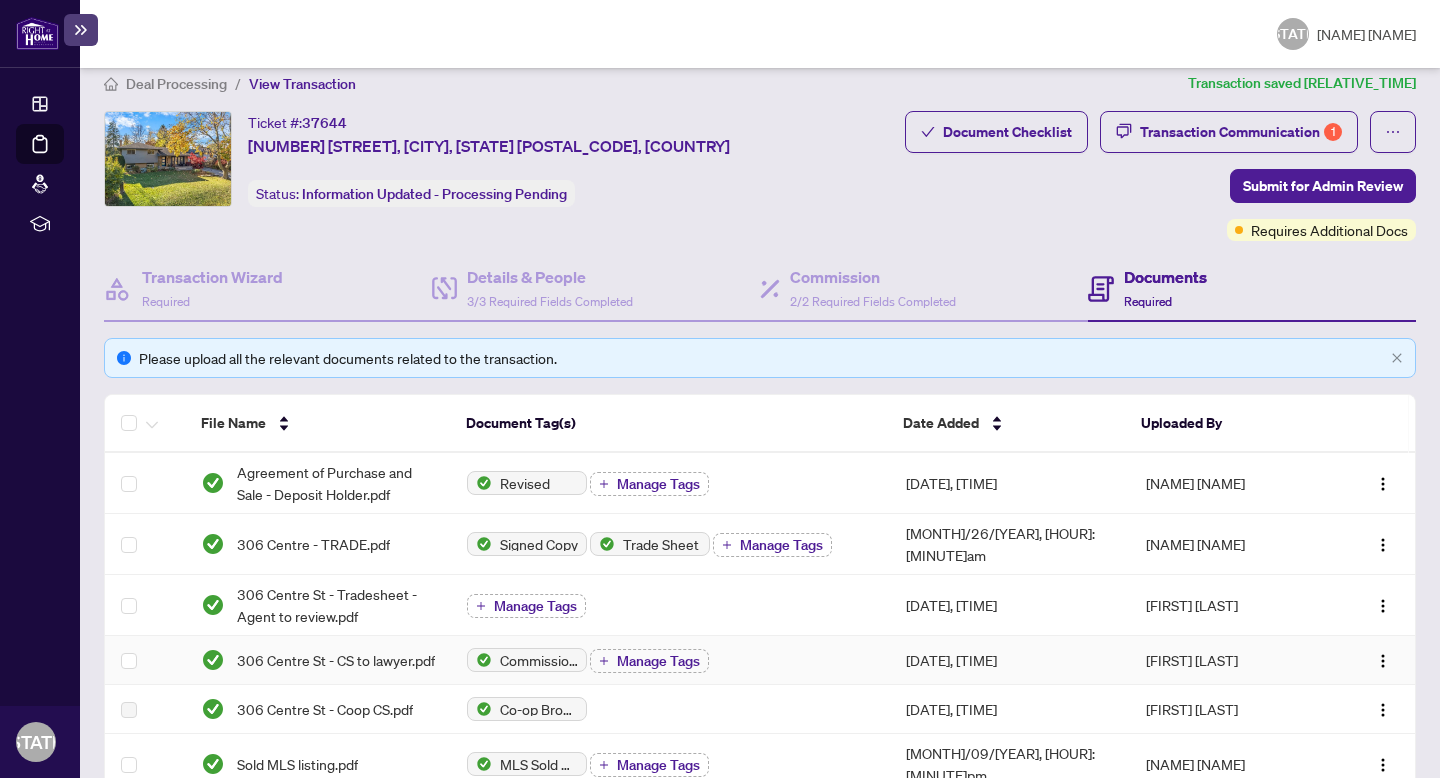 scroll, scrollTop: 0, scrollLeft: 0, axis: both 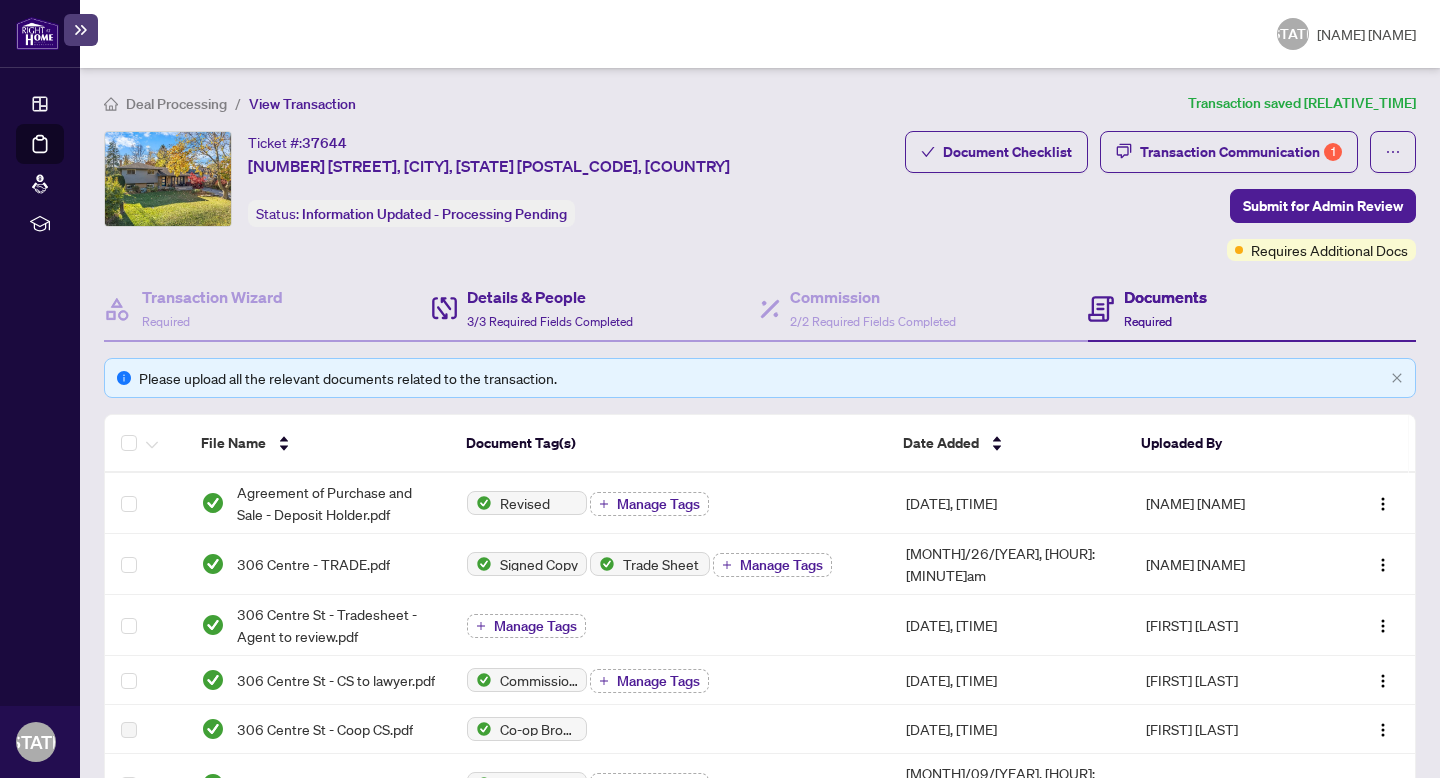 click on "Details & People 3/3 Required Fields Completed" at bounding box center [596, 309] 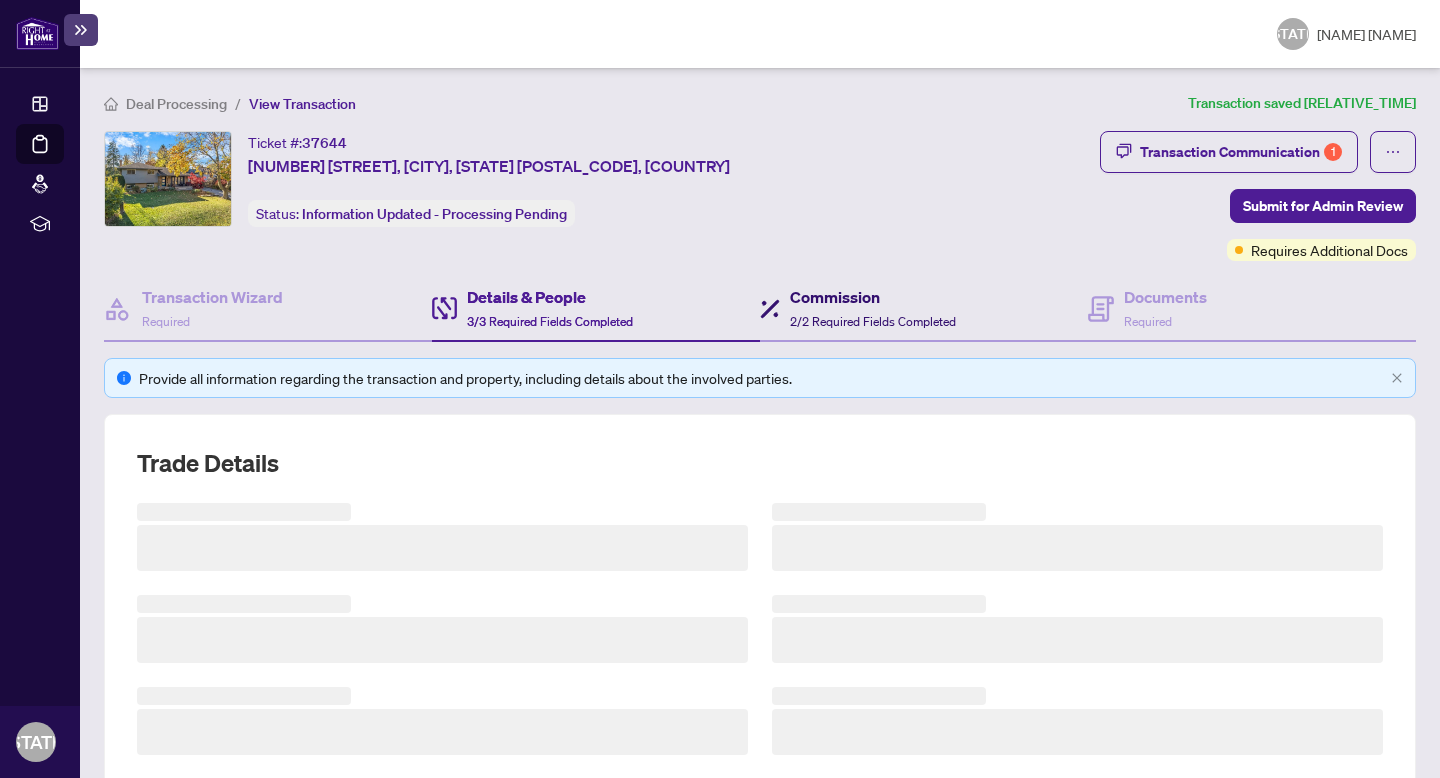 click on "Commission 2/2 Required Fields Completed" at bounding box center [873, 308] 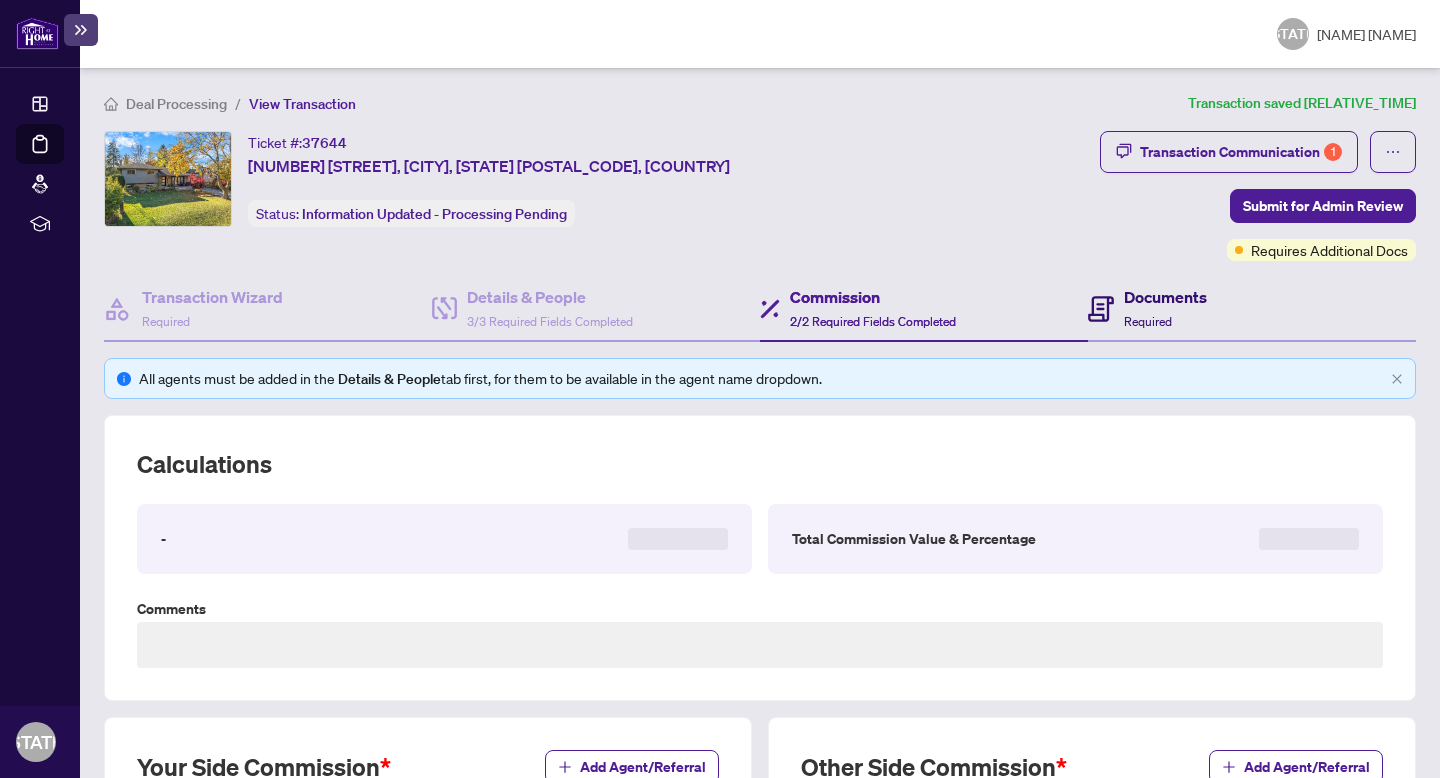 click on "Documents" at bounding box center [1165, 297] 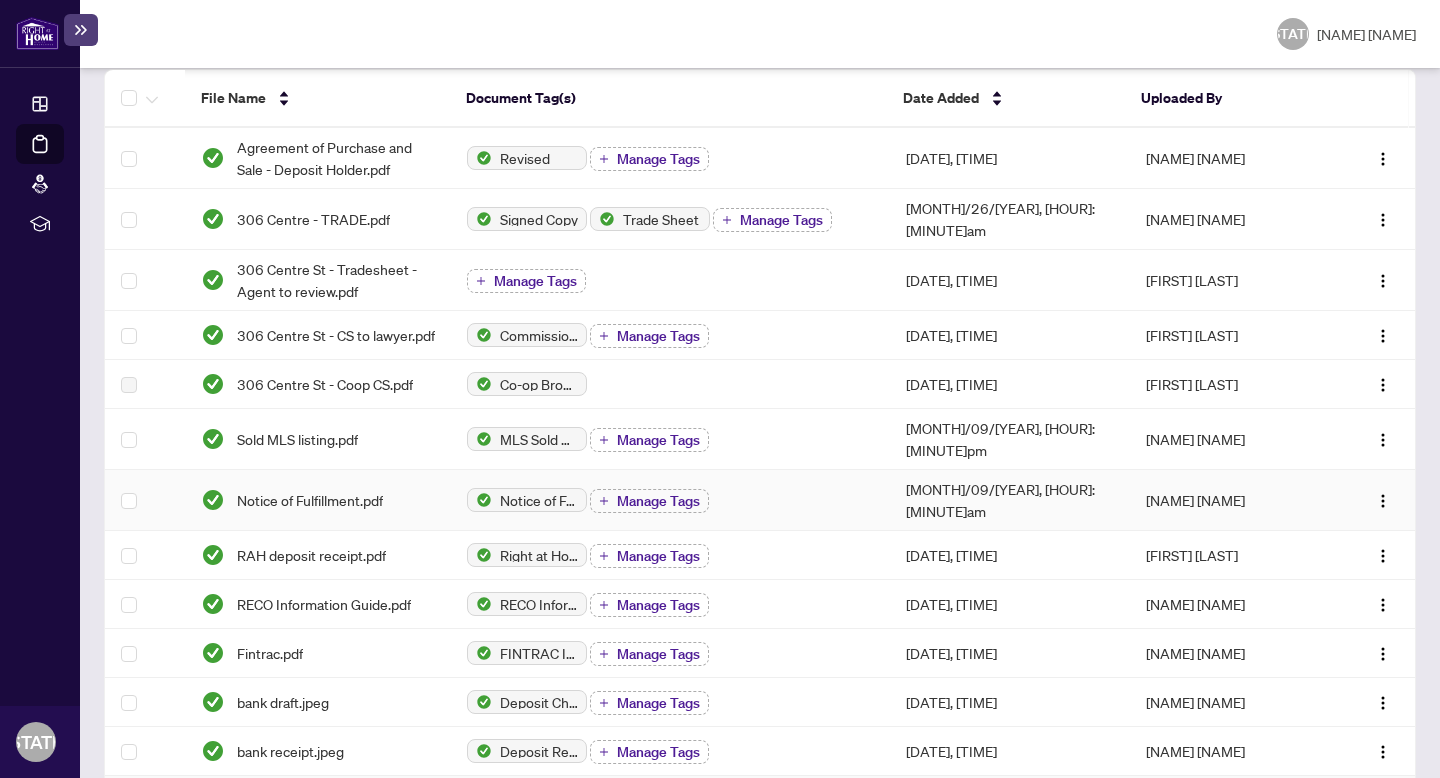 scroll, scrollTop: 0, scrollLeft: 0, axis: both 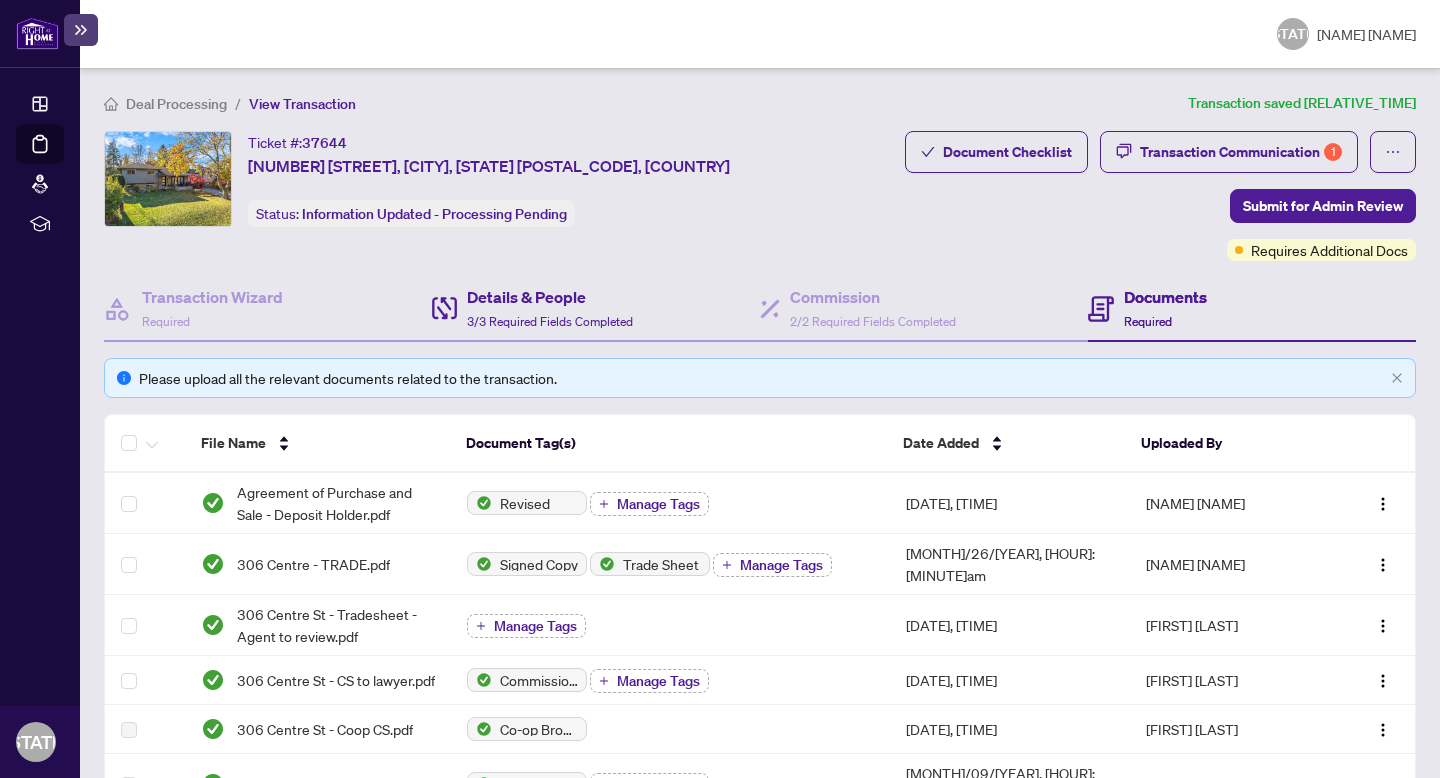 click on "Details & People 3/3 Required Fields Completed" at bounding box center (596, 309) 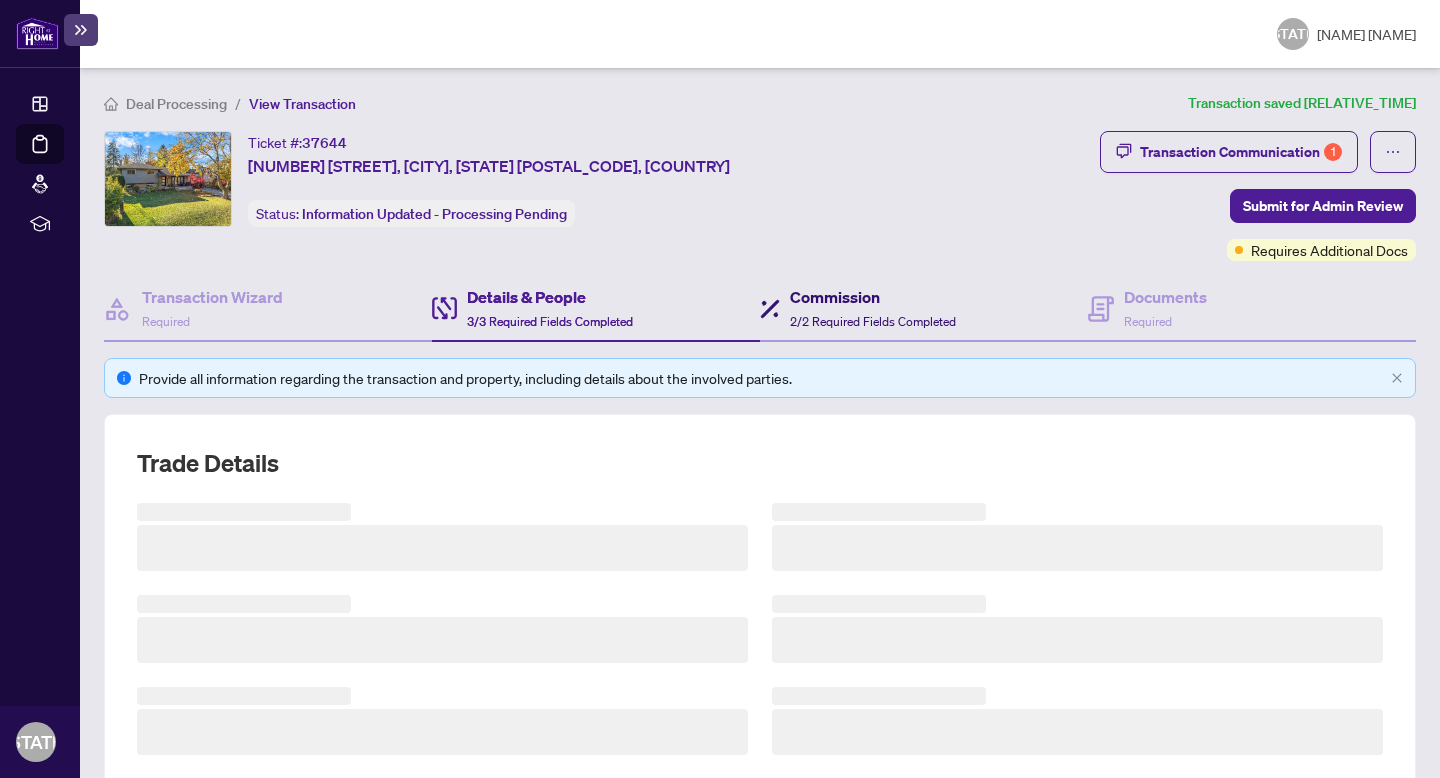 click on "Commission 2/2 Required Fields Completed" at bounding box center [873, 308] 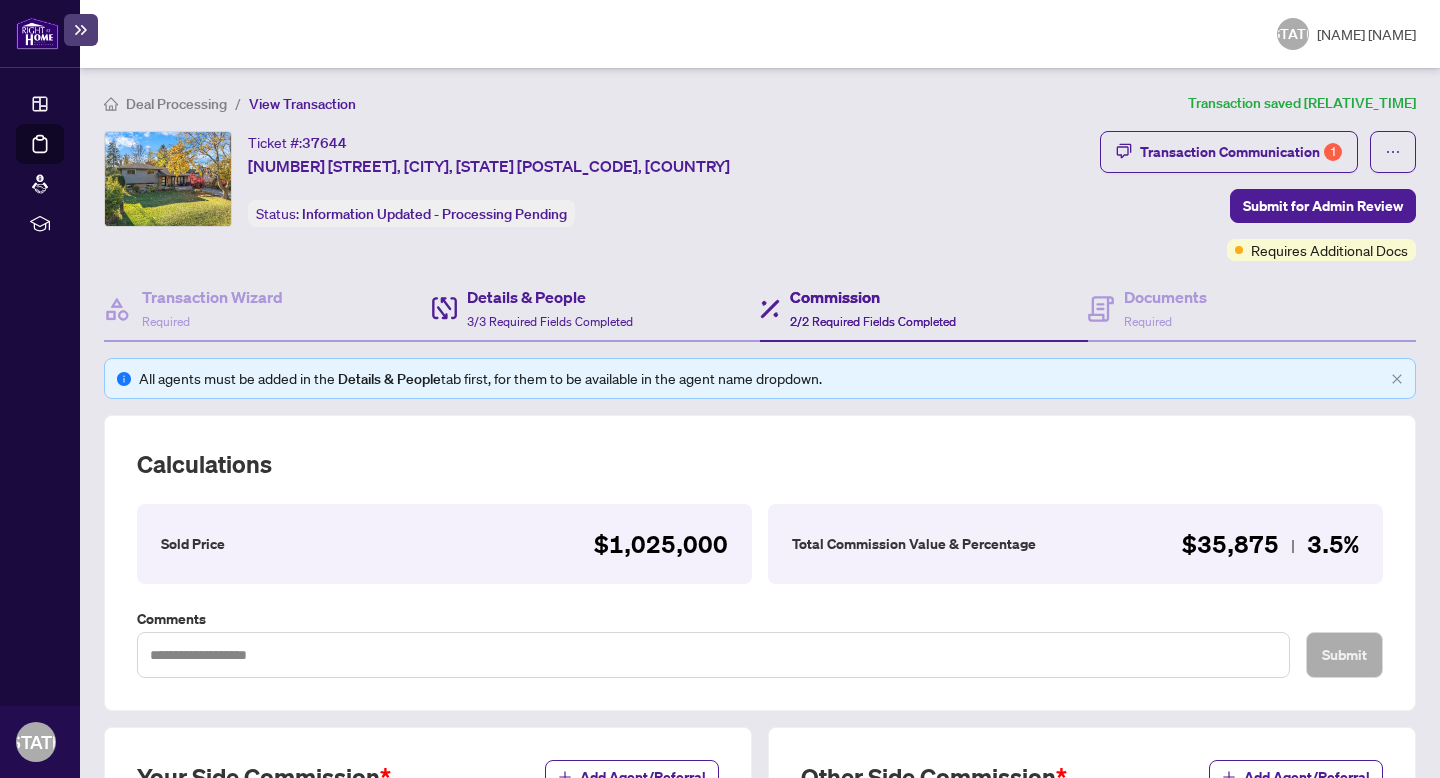 click on "Details & People 3/3 Required Fields Completed" at bounding box center (596, 309) 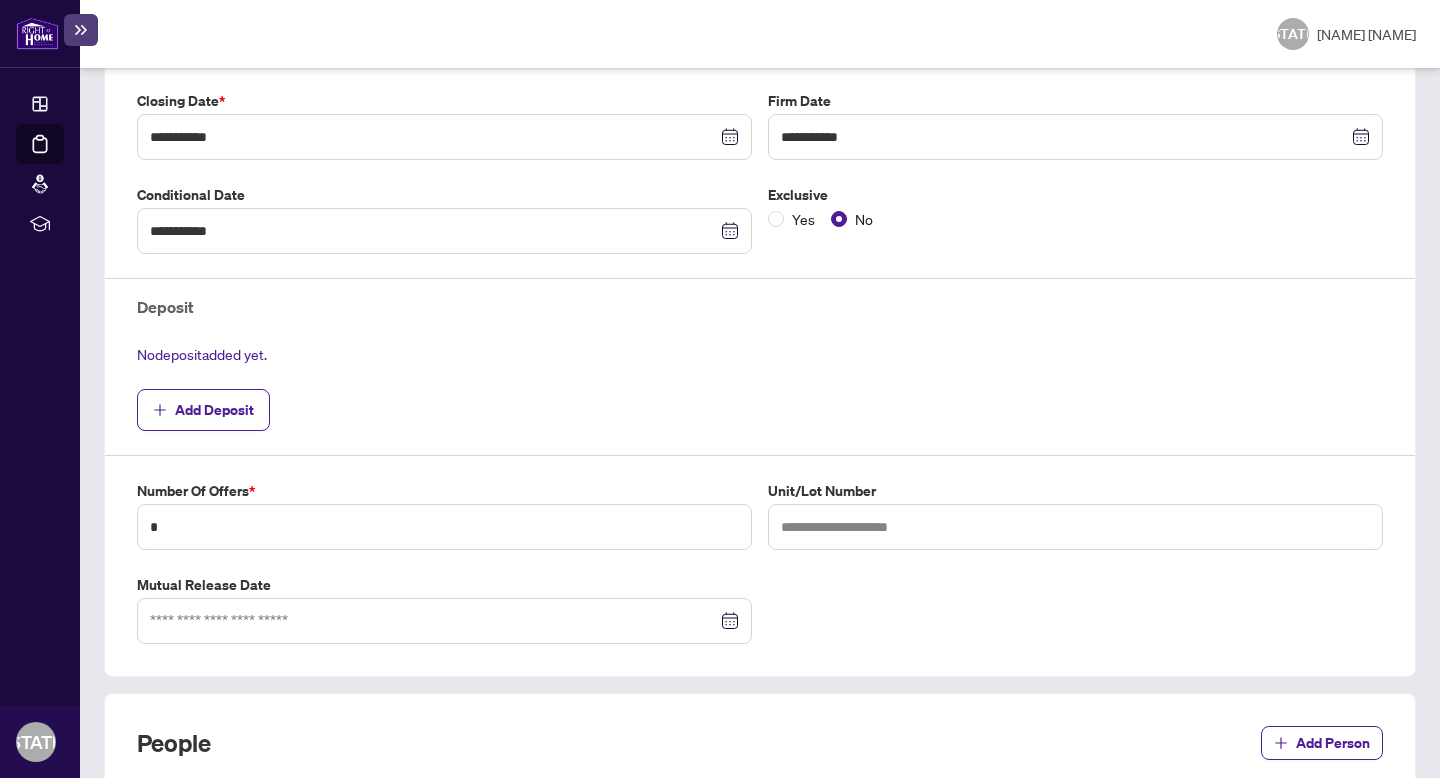 scroll, scrollTop: 0, scrollLeft: 0, axis: both 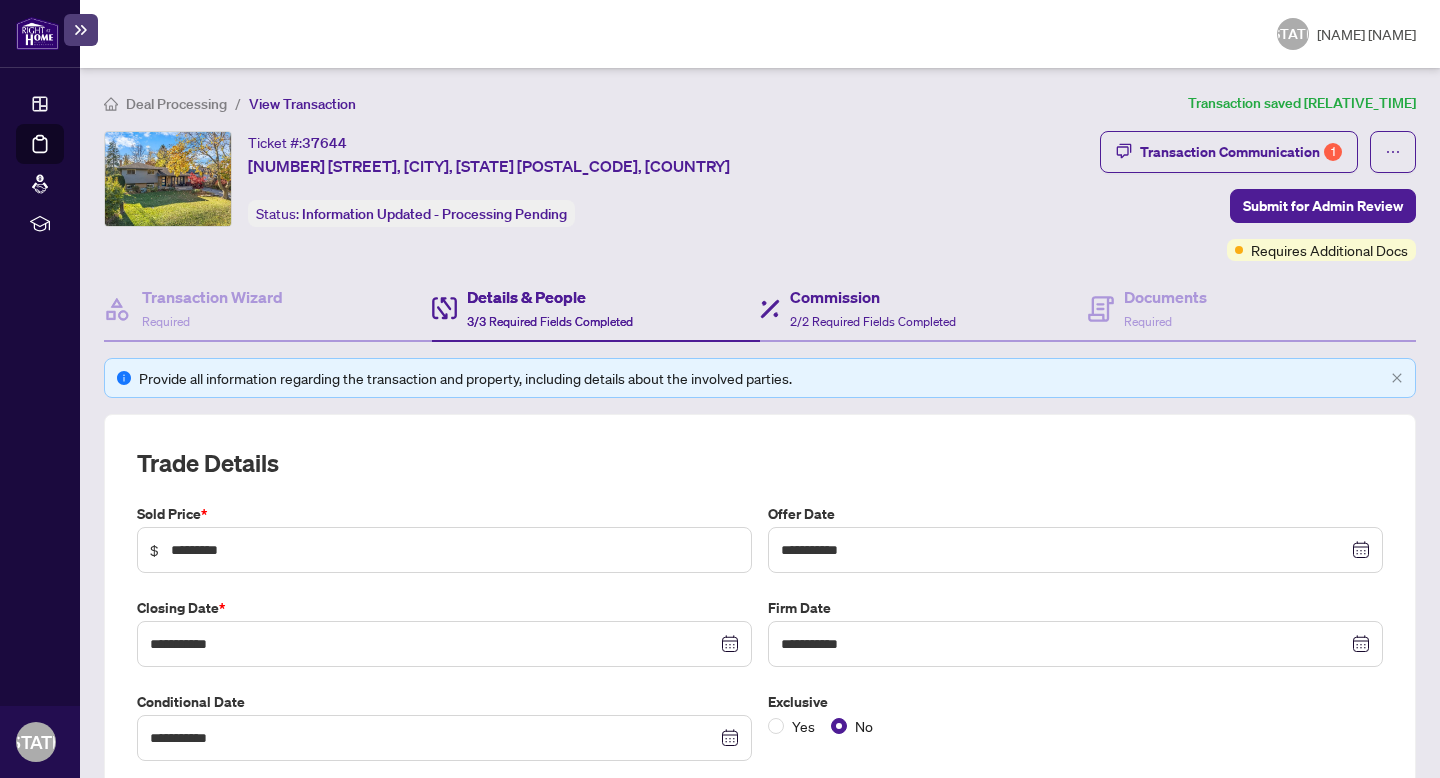 click on "Commission 2/2 Required Fields Completed" at bounding box center [924, 309] 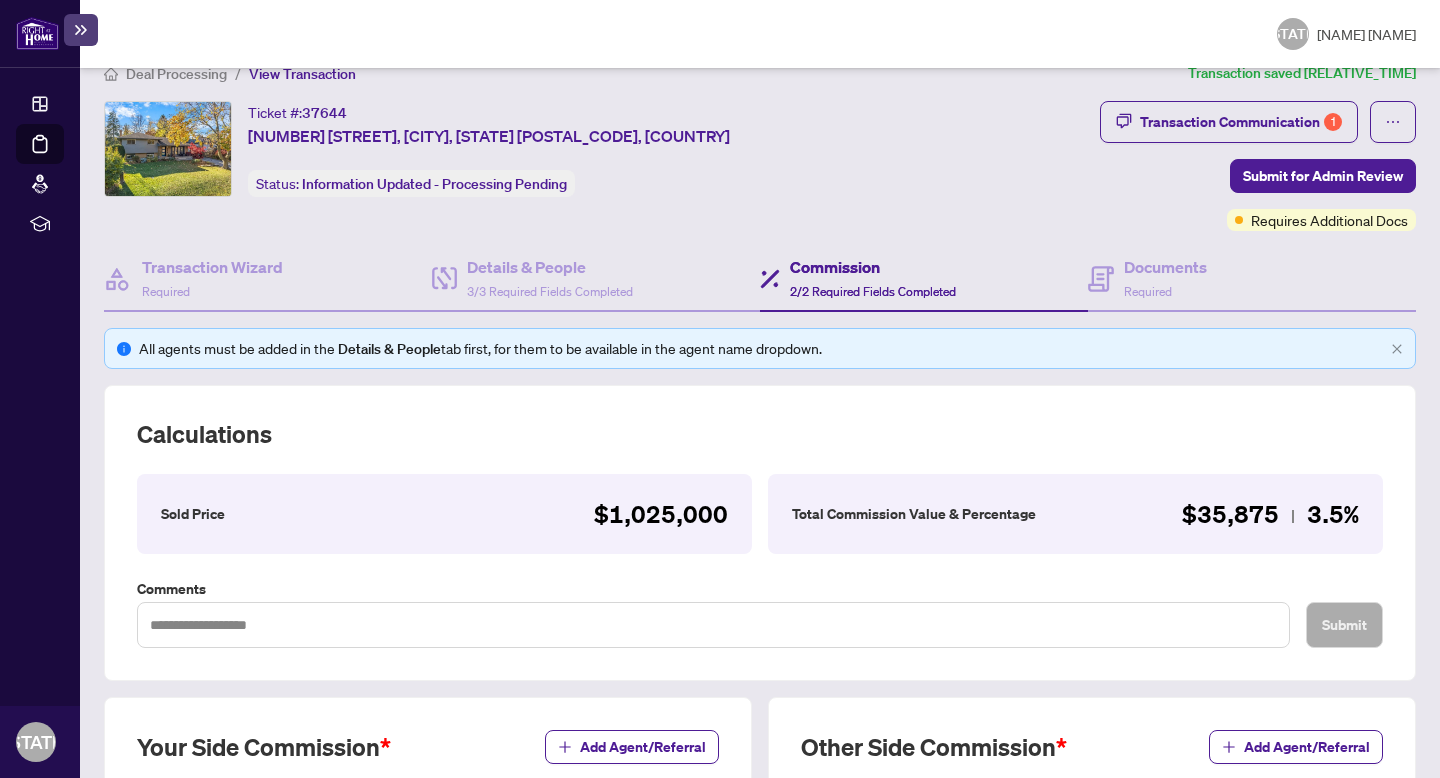 scroll, scrollTop: 0, scrollLeft: 0, axis: both 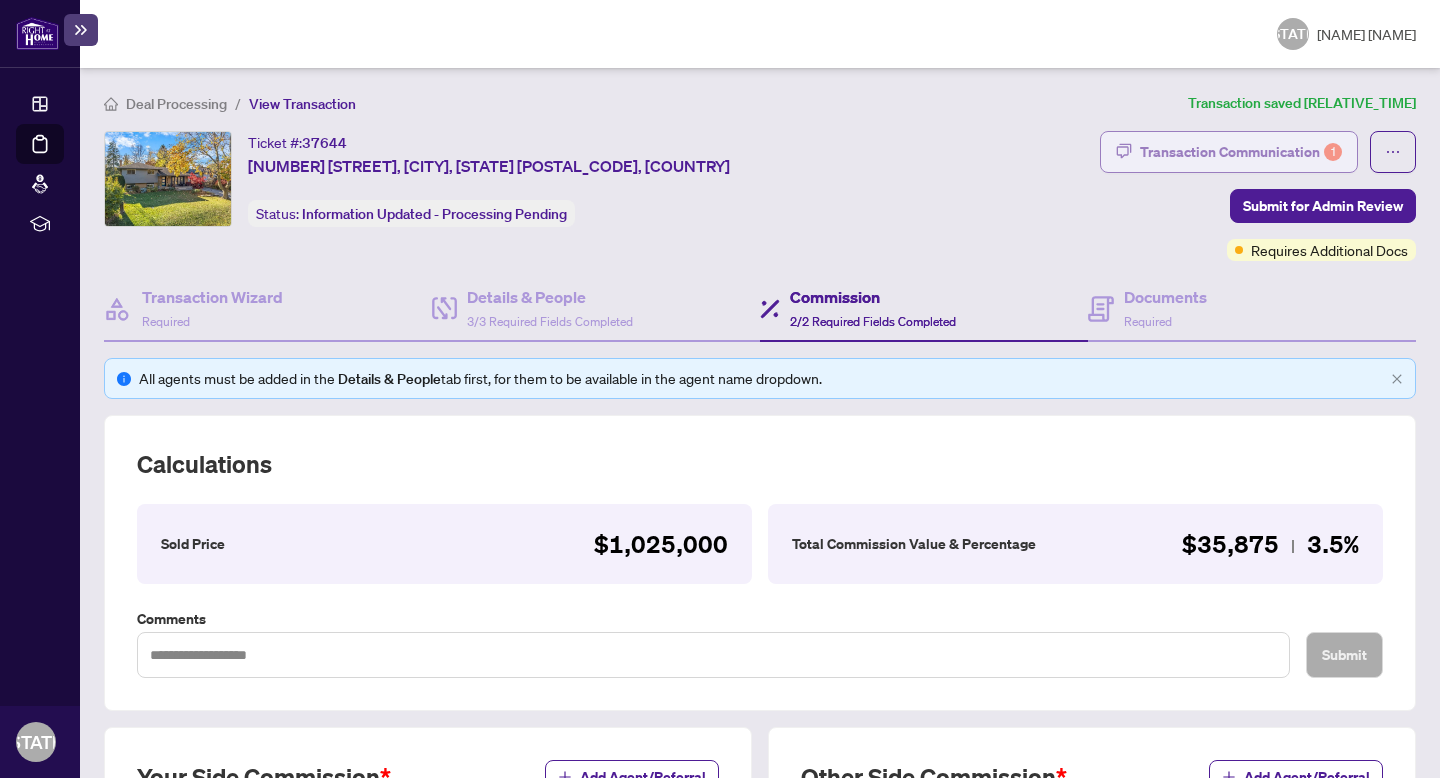 click on "1" at bounding box center (1333, 152) 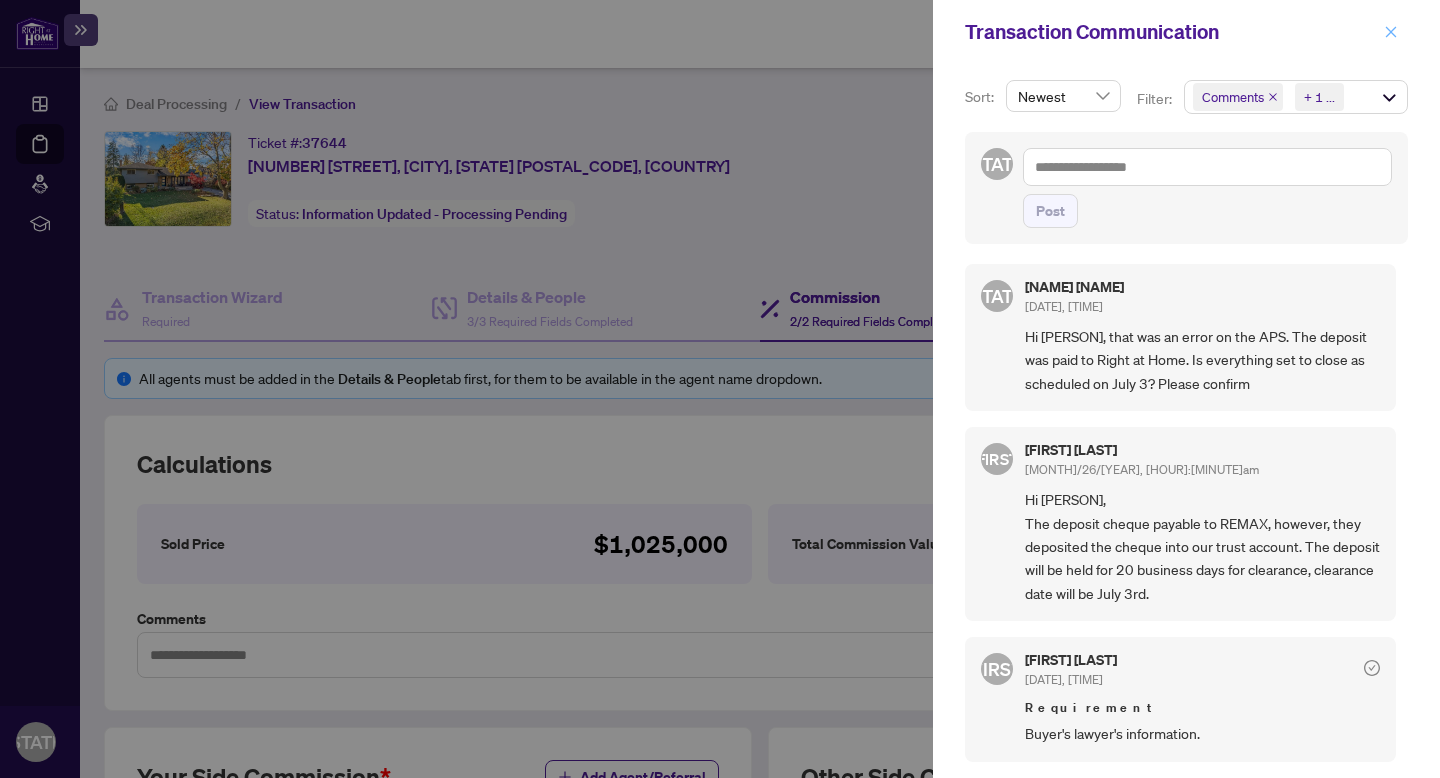 click at bounding box center [1391, 32] 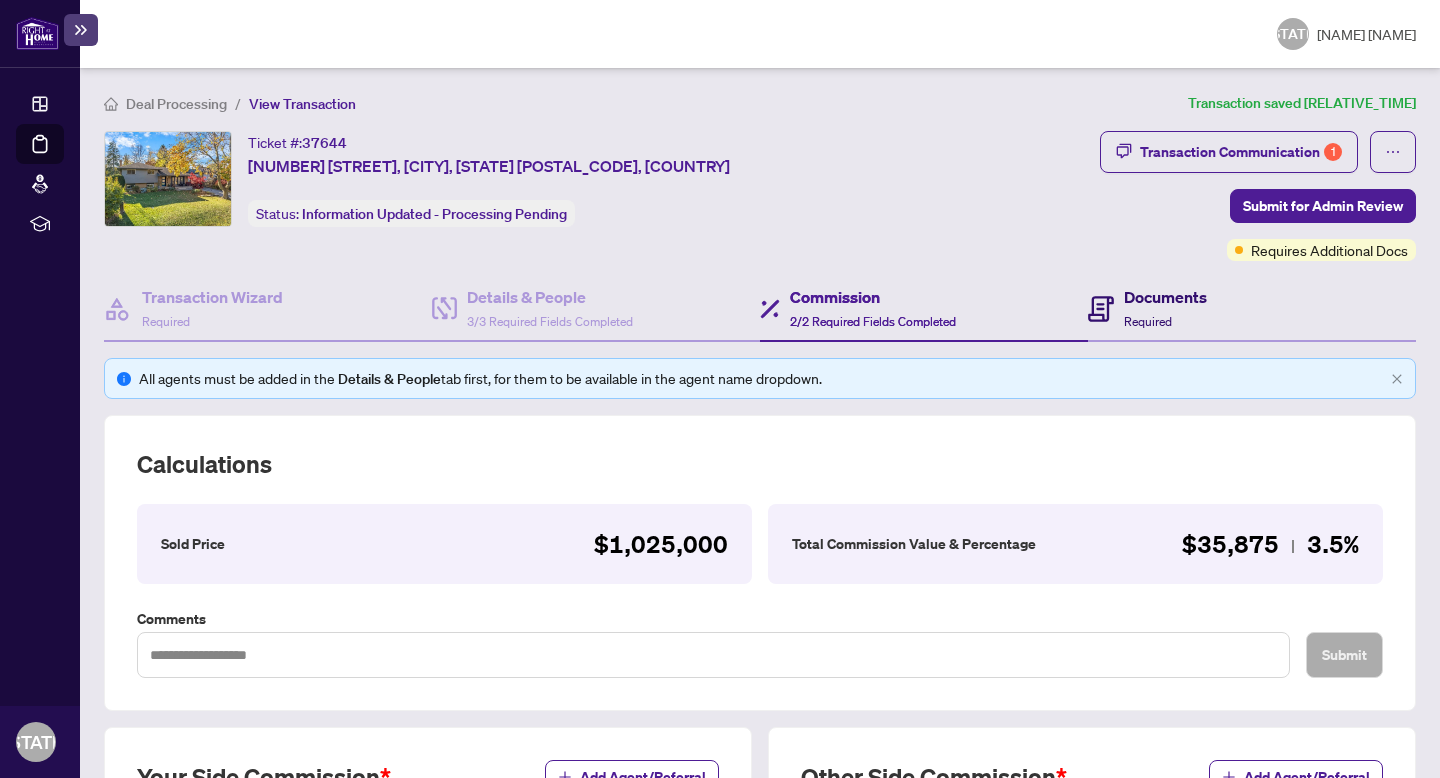 click on "Documents" at bounding box center (1165, 297) 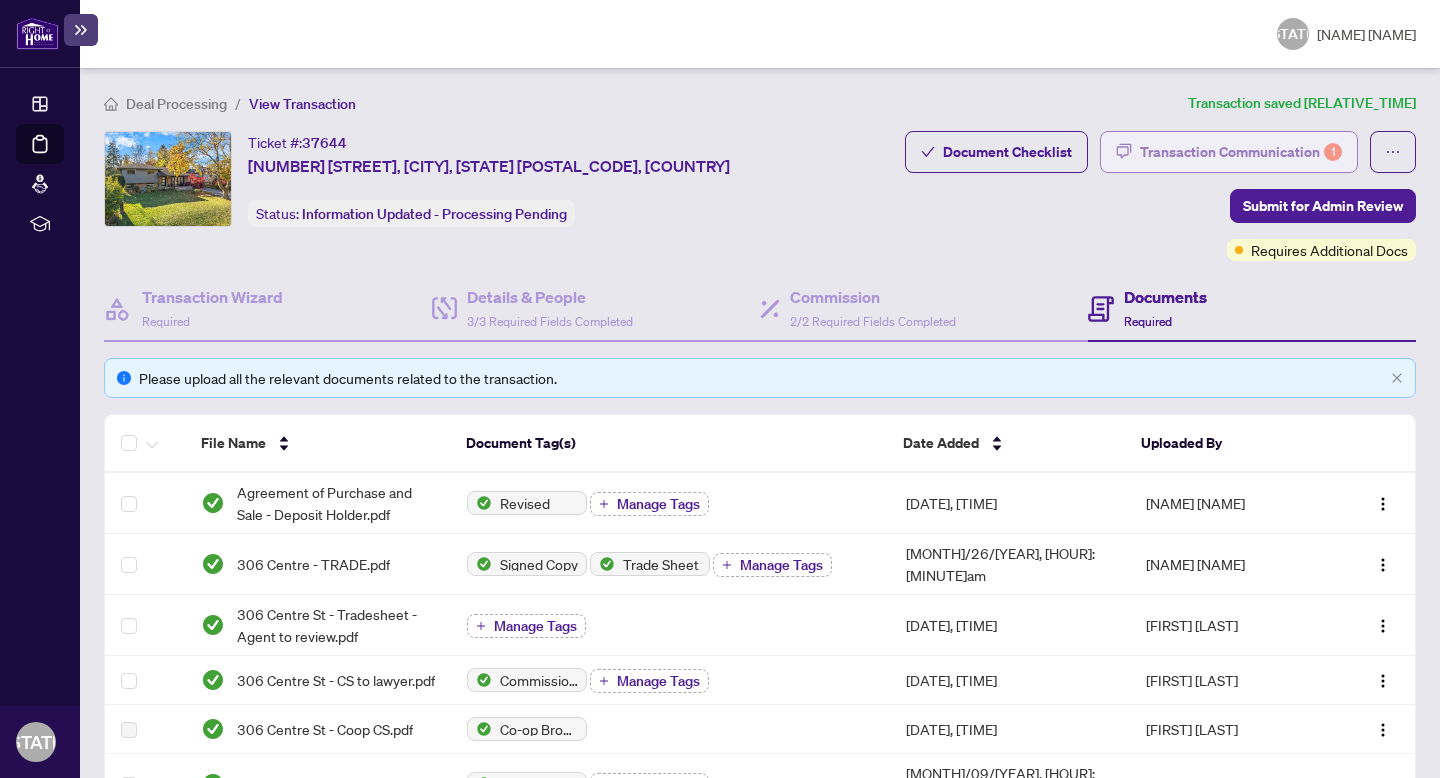 click on "Transaction Communication 1" at bounding box center [1241, 152] 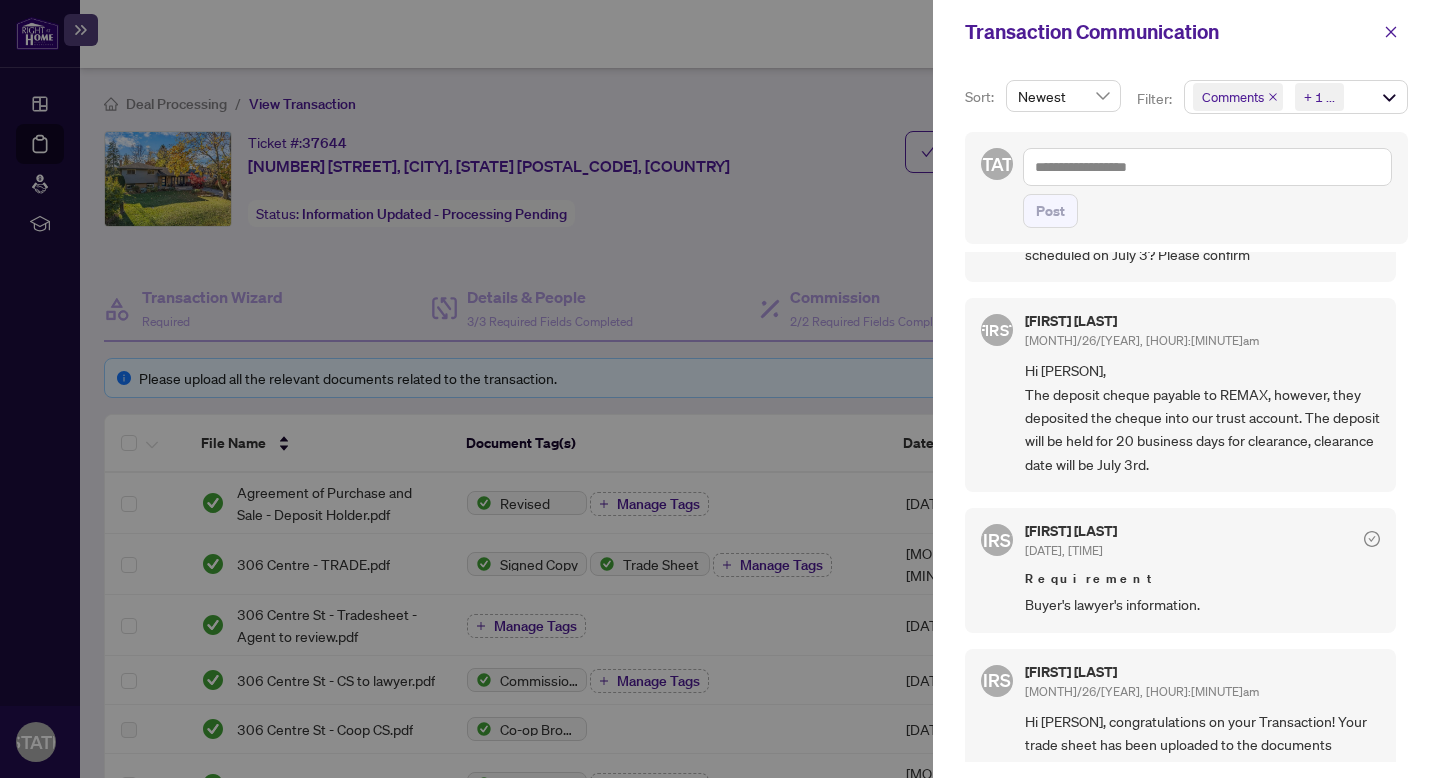 scroll, scrollTop: 124, scrollLeft: 0, axis: vertical 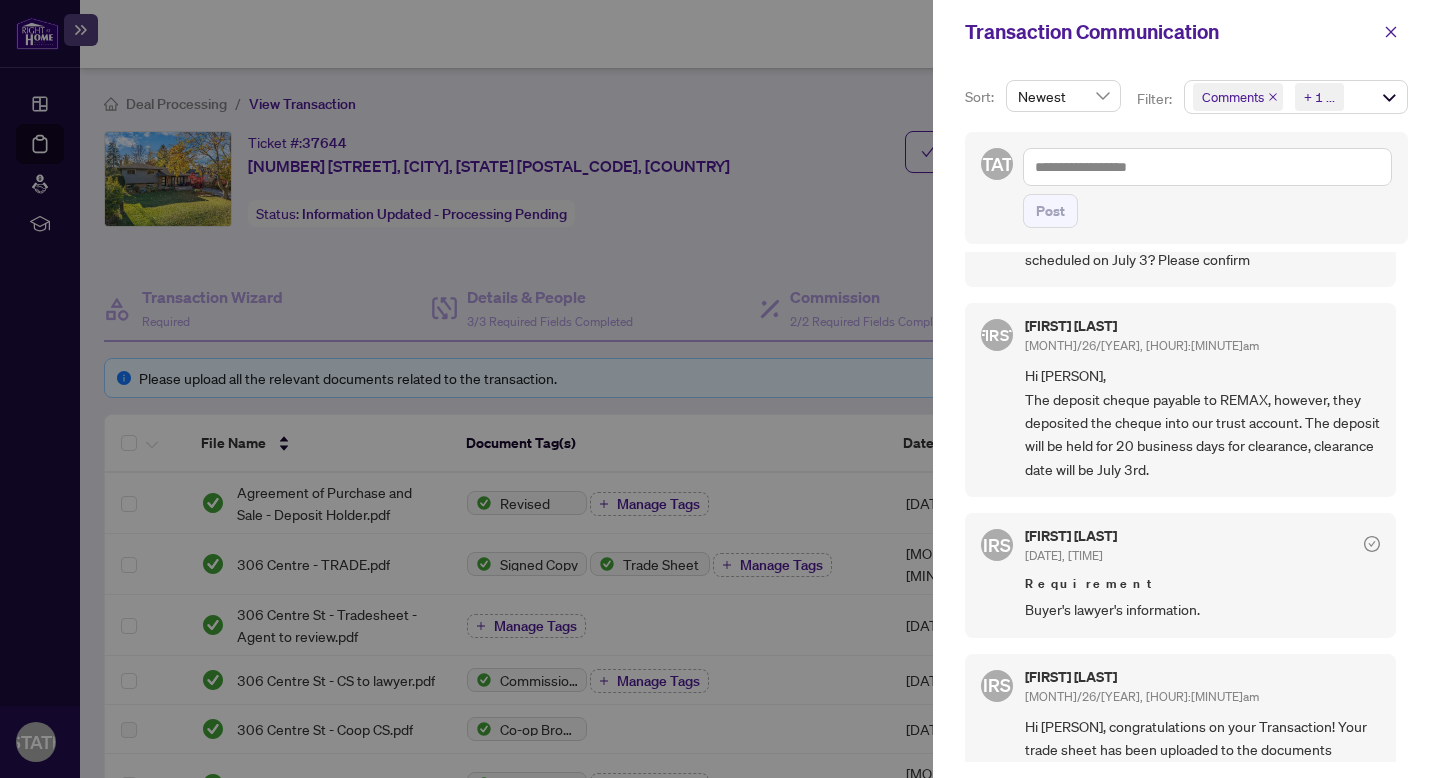 click at bounding box center [1372, 544] 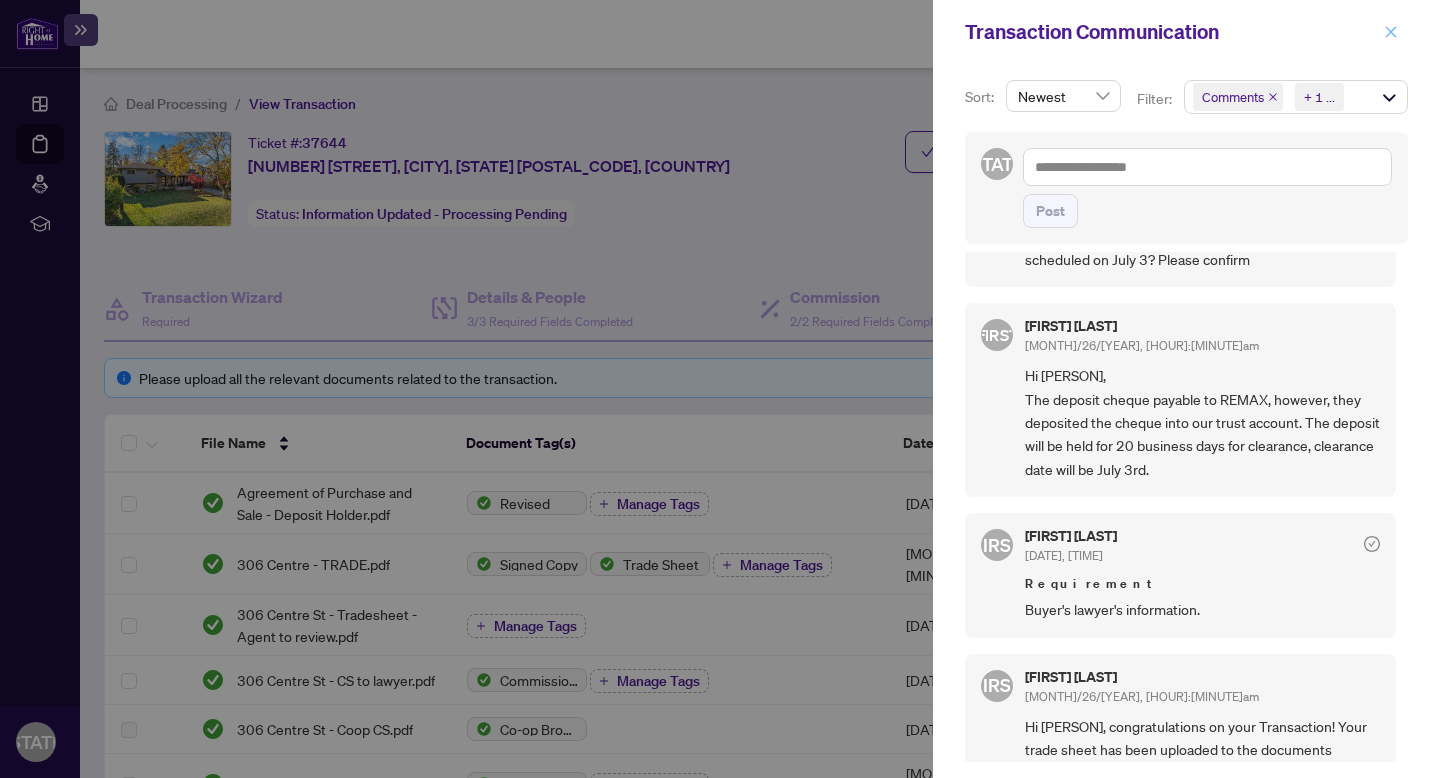 click at bounding box center (1391, 32) 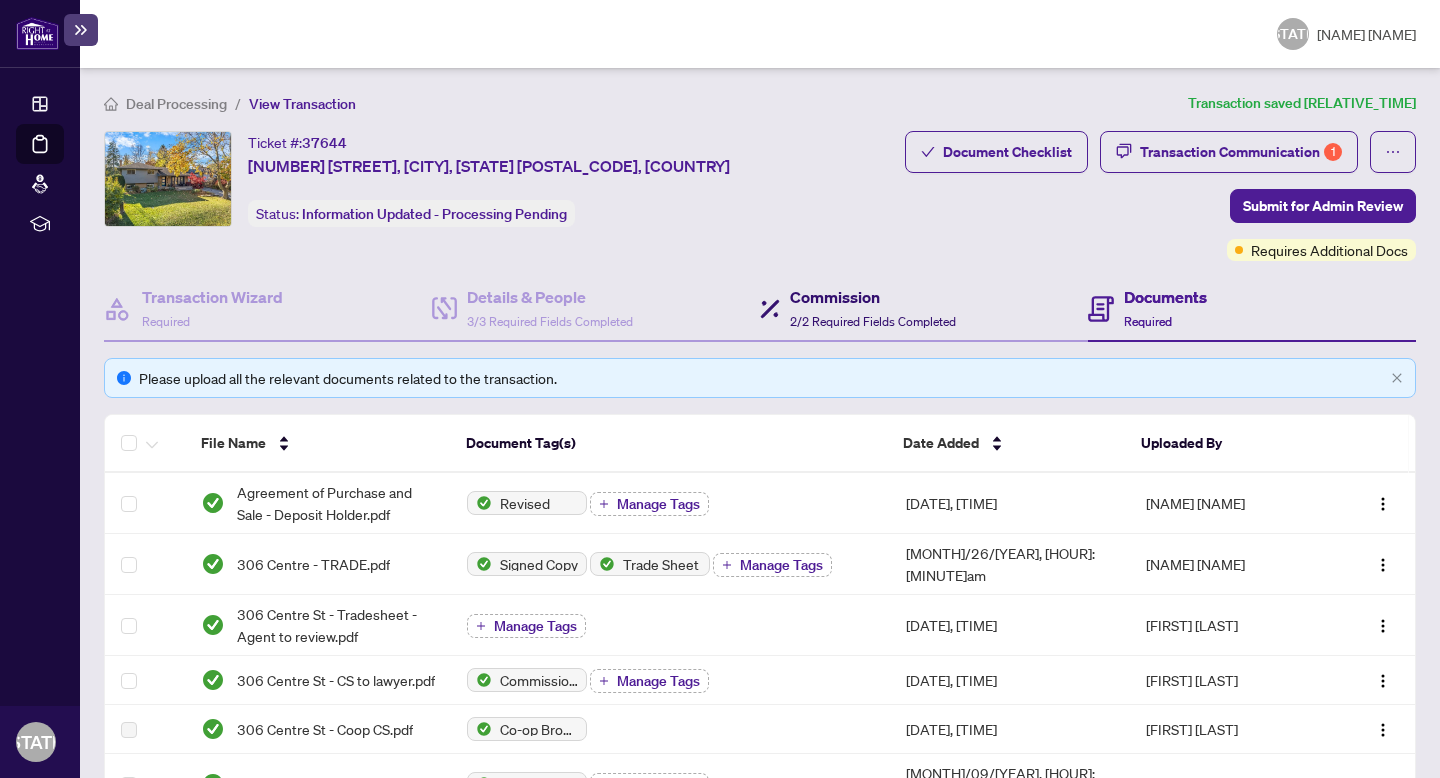 click on "Commission" at bounding box center [873, 297] 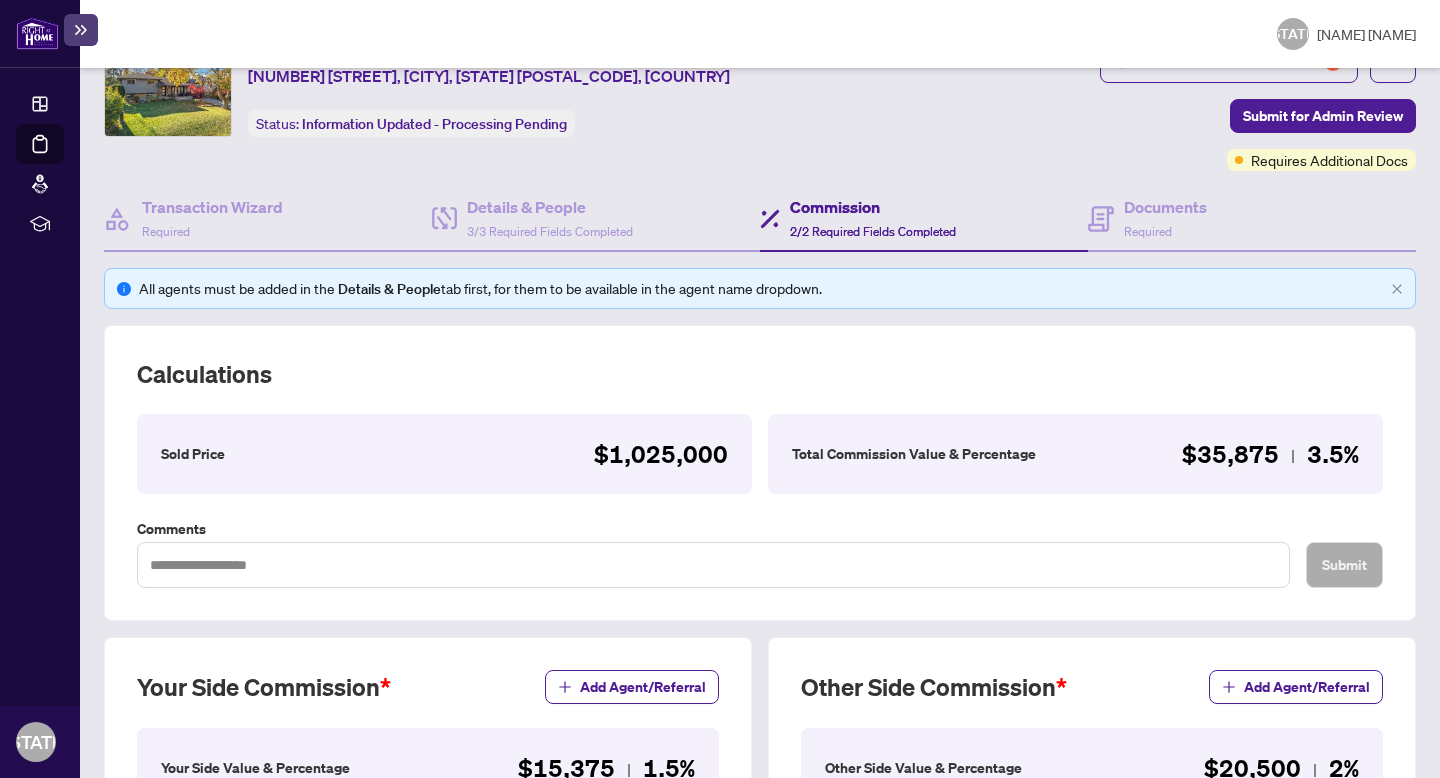scroll, scrollTop: 0, scrollLeft: 0, axis: both 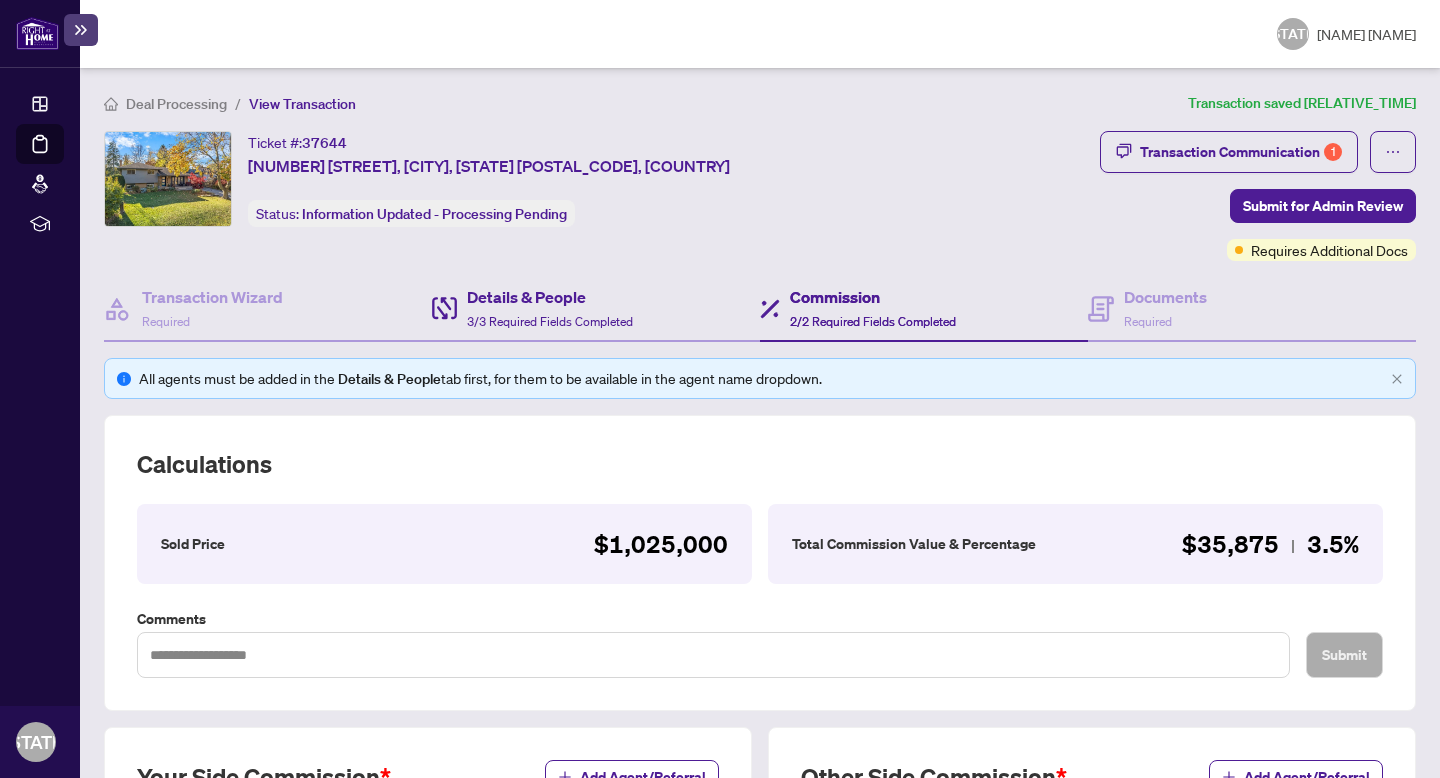 click on "Details & People 3/3 Required Fields Completed" at bounding box center [596, 309] 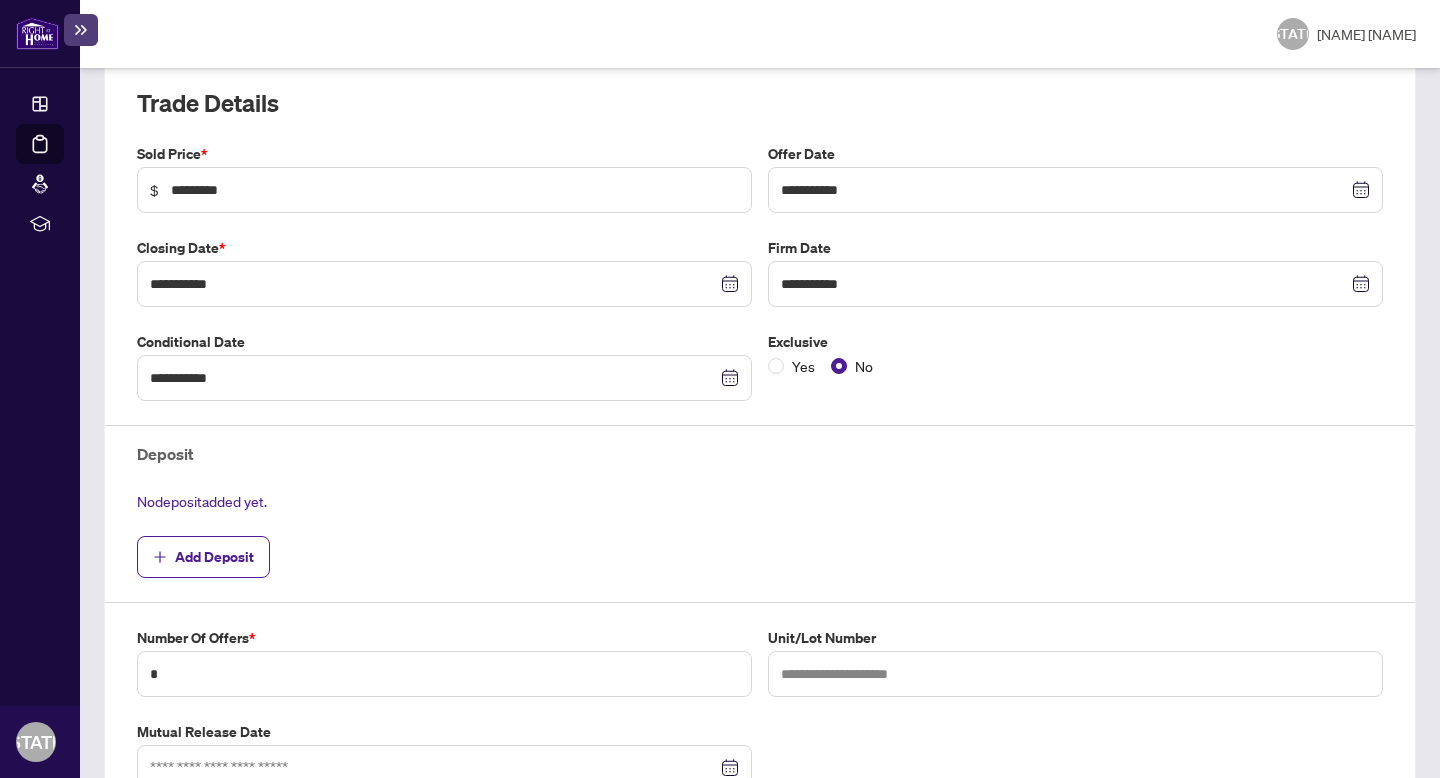 scroll, scrollTop: 0, scrollLeft: 0, axis: both 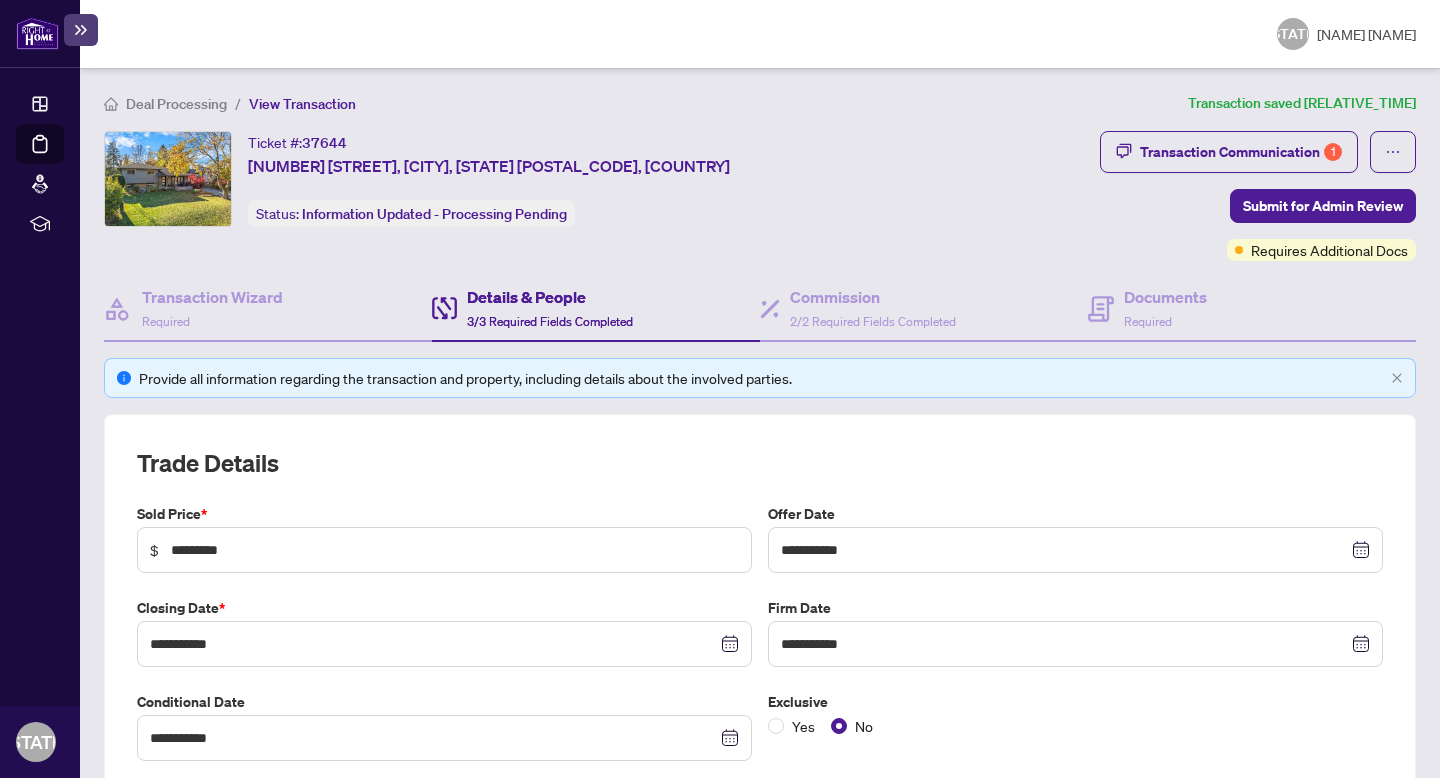click on "Deal Processing" at bounding box center (176, 104) 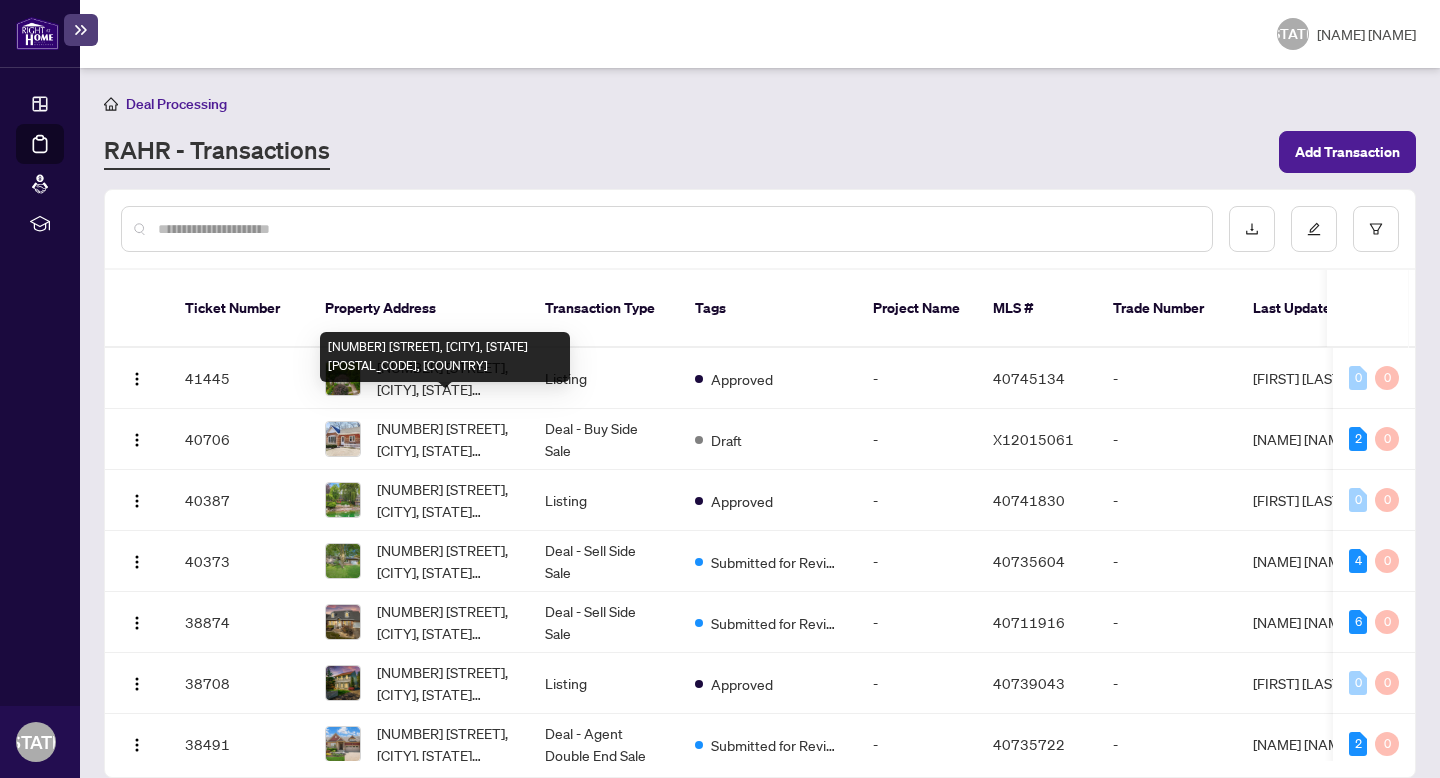 click at bounding box center (677, 229) 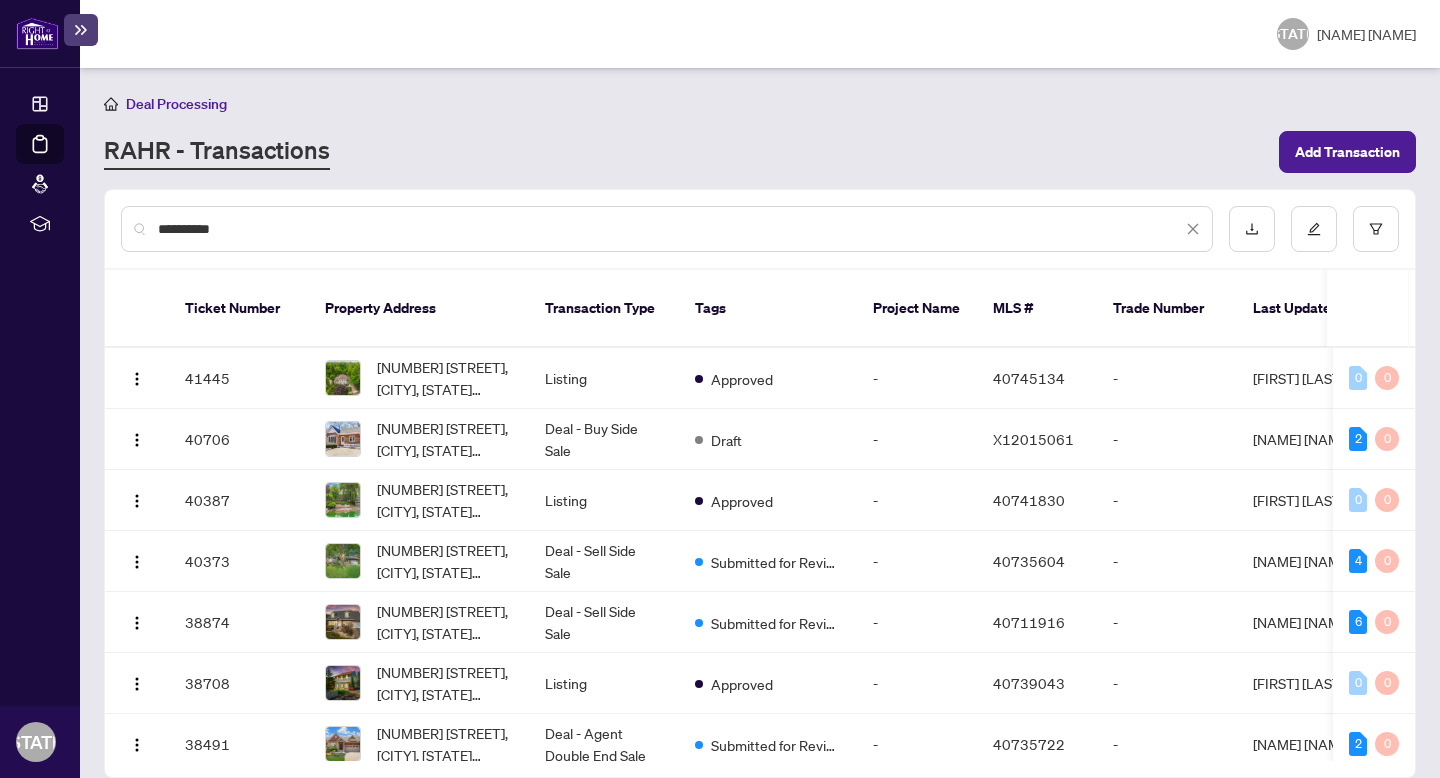type on "**********" 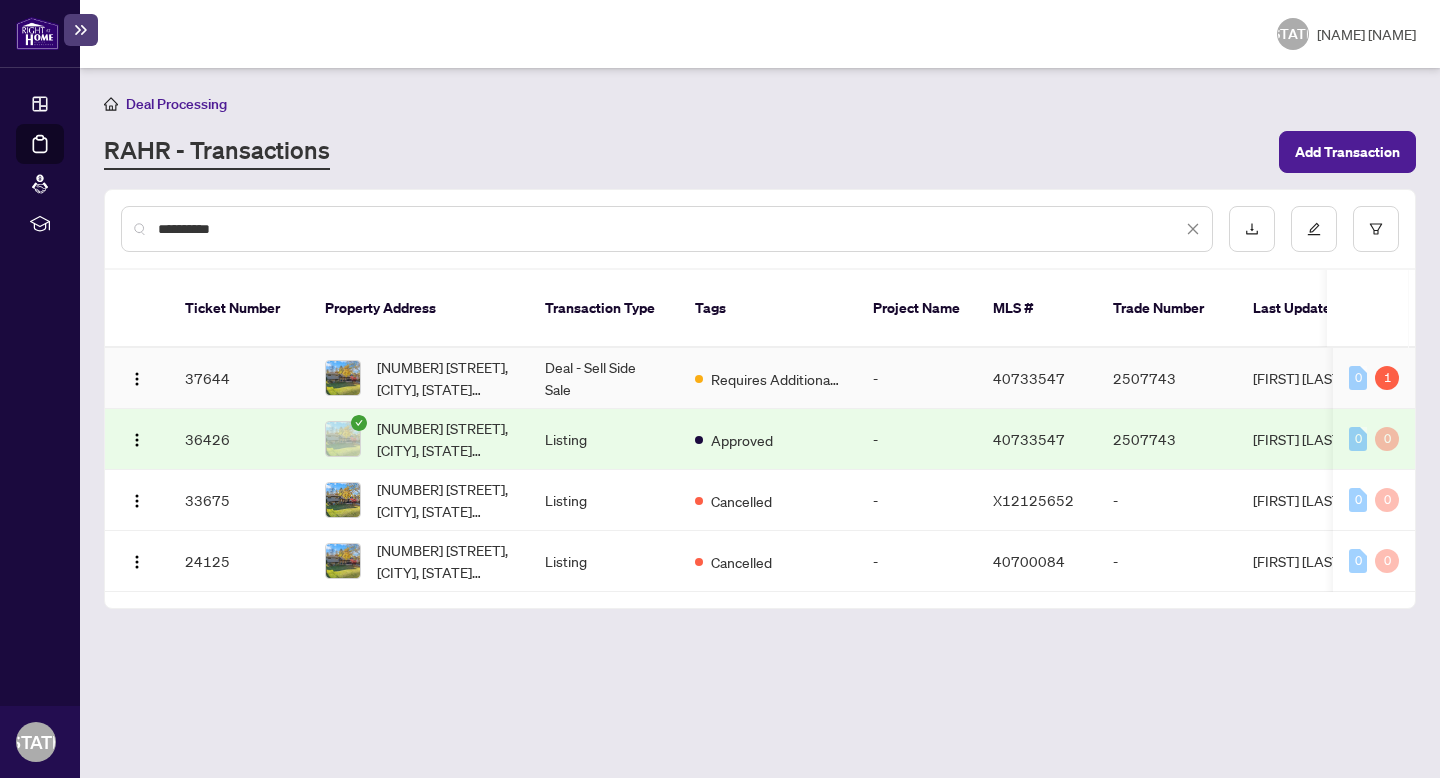click on "Deal - Sell Side Sale" at bounding box center [604, 378] 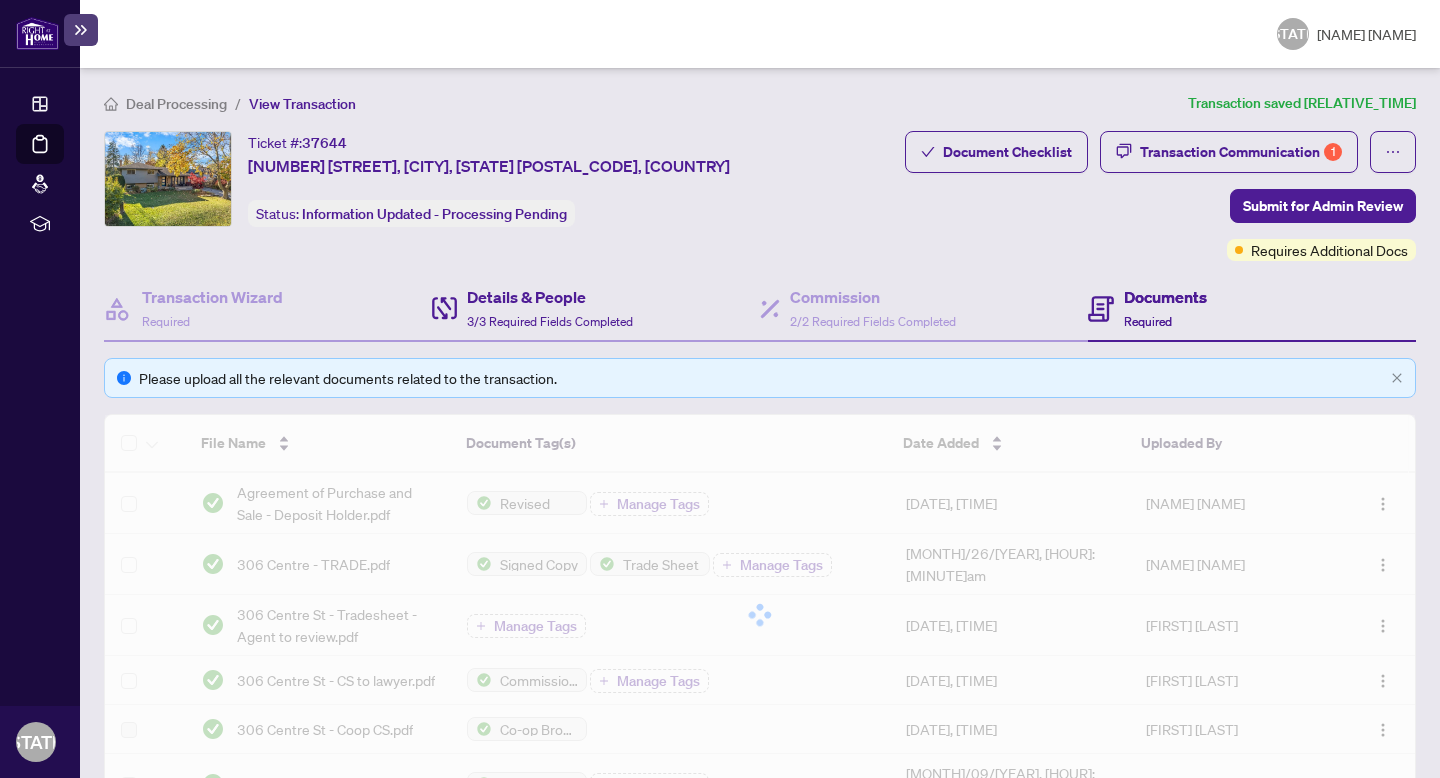 click on "Details & People 3/3 Required Fields Completed" at bounding box center (596, 309) 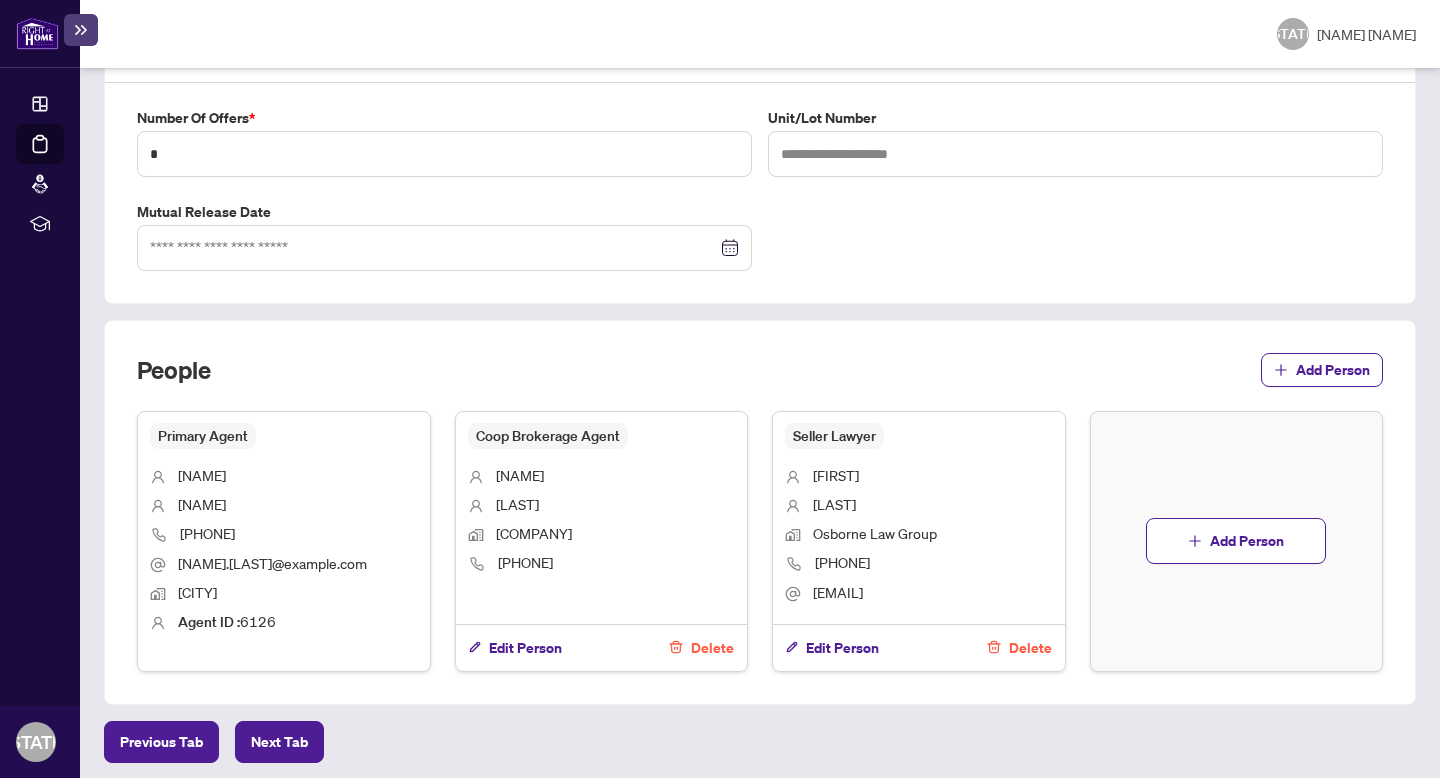 scroll, scrollTop: 886, scrollLeft: 0, axis: vertical 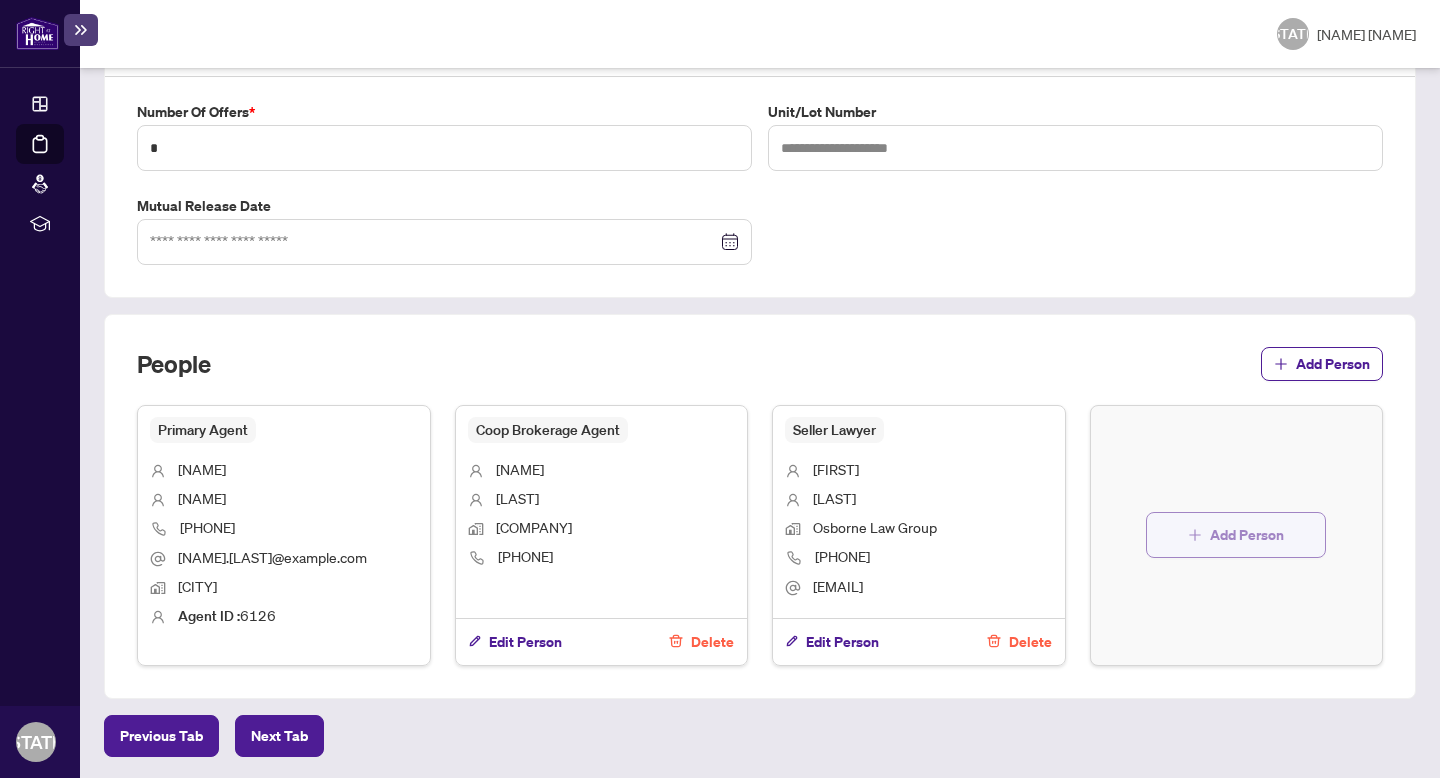 click on "Add Person" at bounding box center (1247, 535) 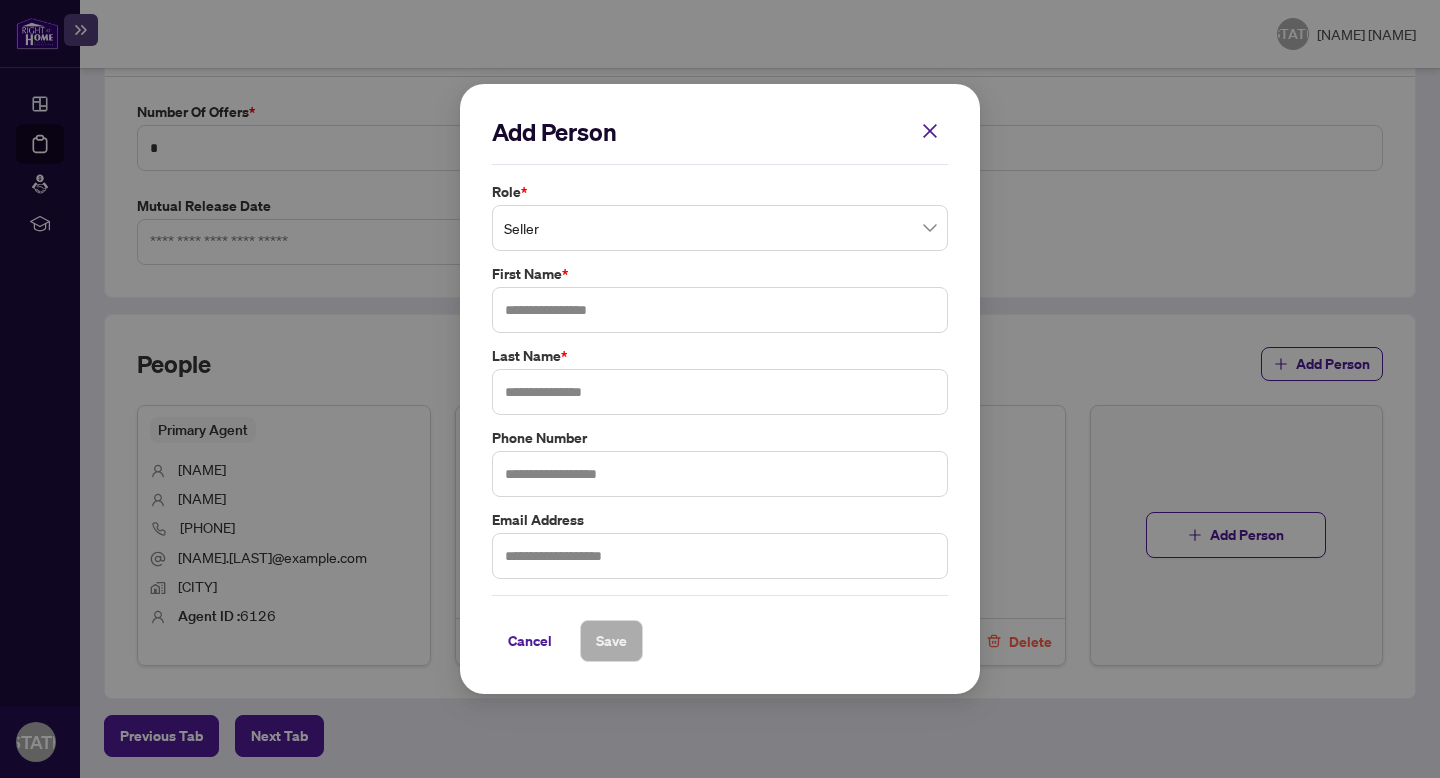 click on "Seller" at bounding box center [720, 228] 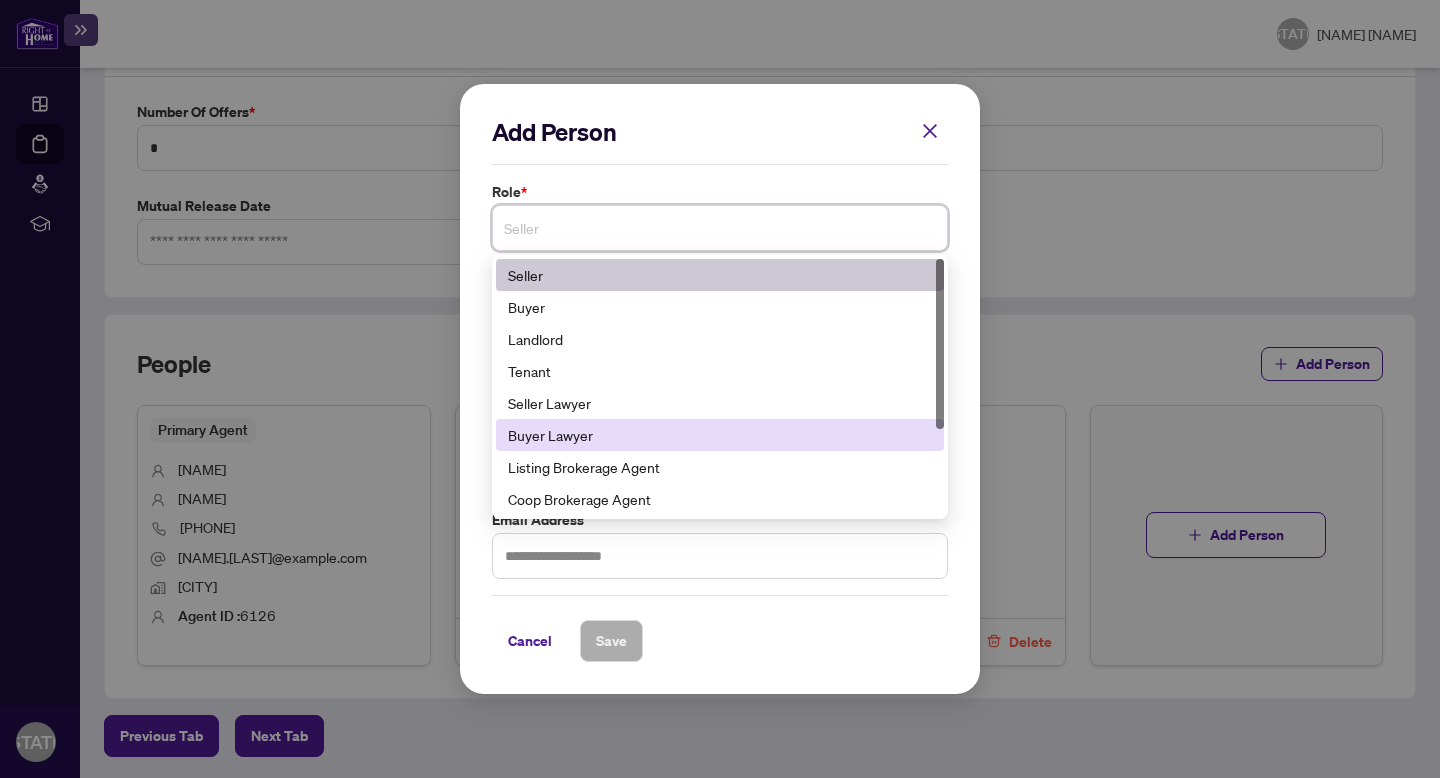 click on "Buyer Lawyer" at bounding box center [720, 435] 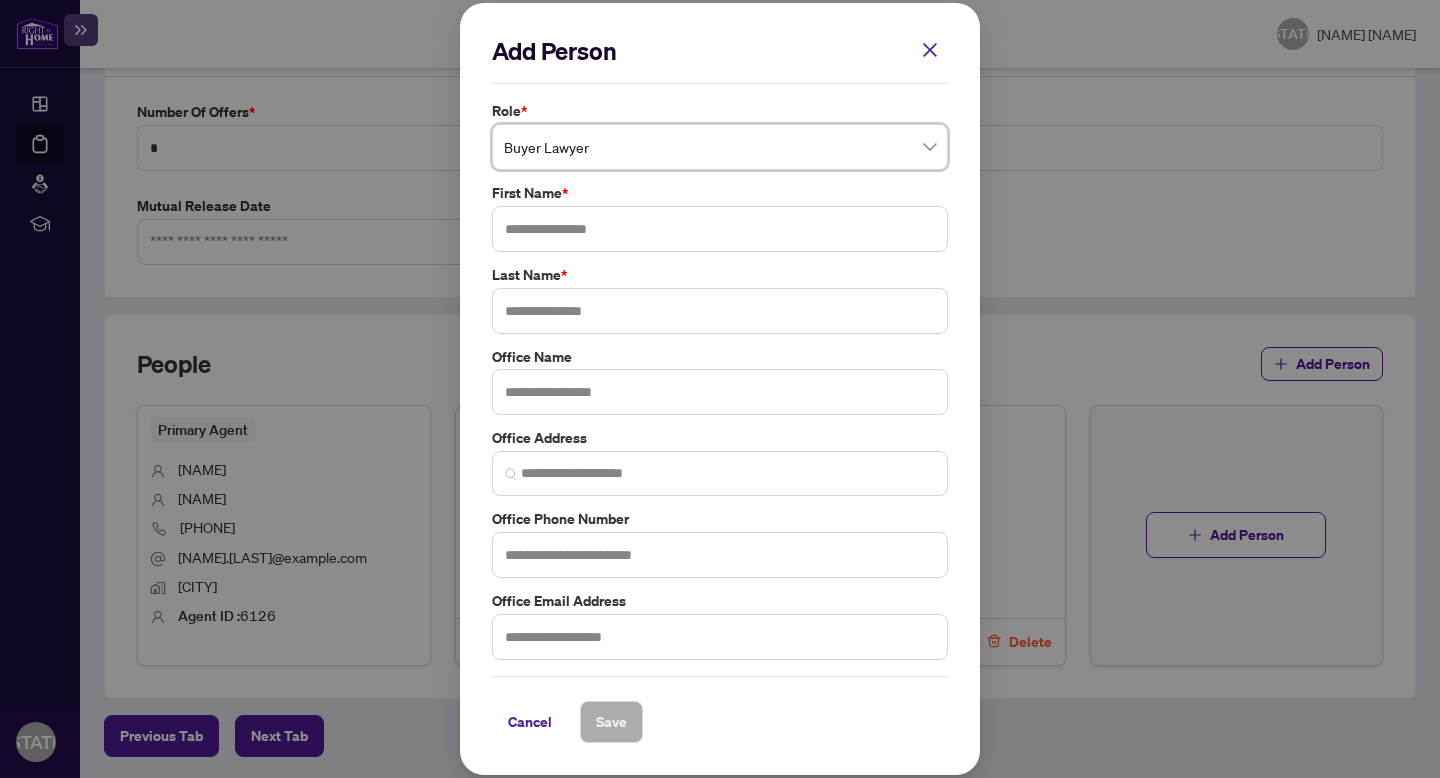 click on "Role * Buyer Lawyer Buyer Lawyer 5 6 8 Seller Buyer Landlord Tenant Seller Lawyer Buyer Lawyer Listing Brokerage Agent Coop Brokerage Agent Additional RAHR agent Corporation Buyer First Name * Last Name * Office Name Office Address Office Phone Number Office Email Address" at bounding box center [720, 380] 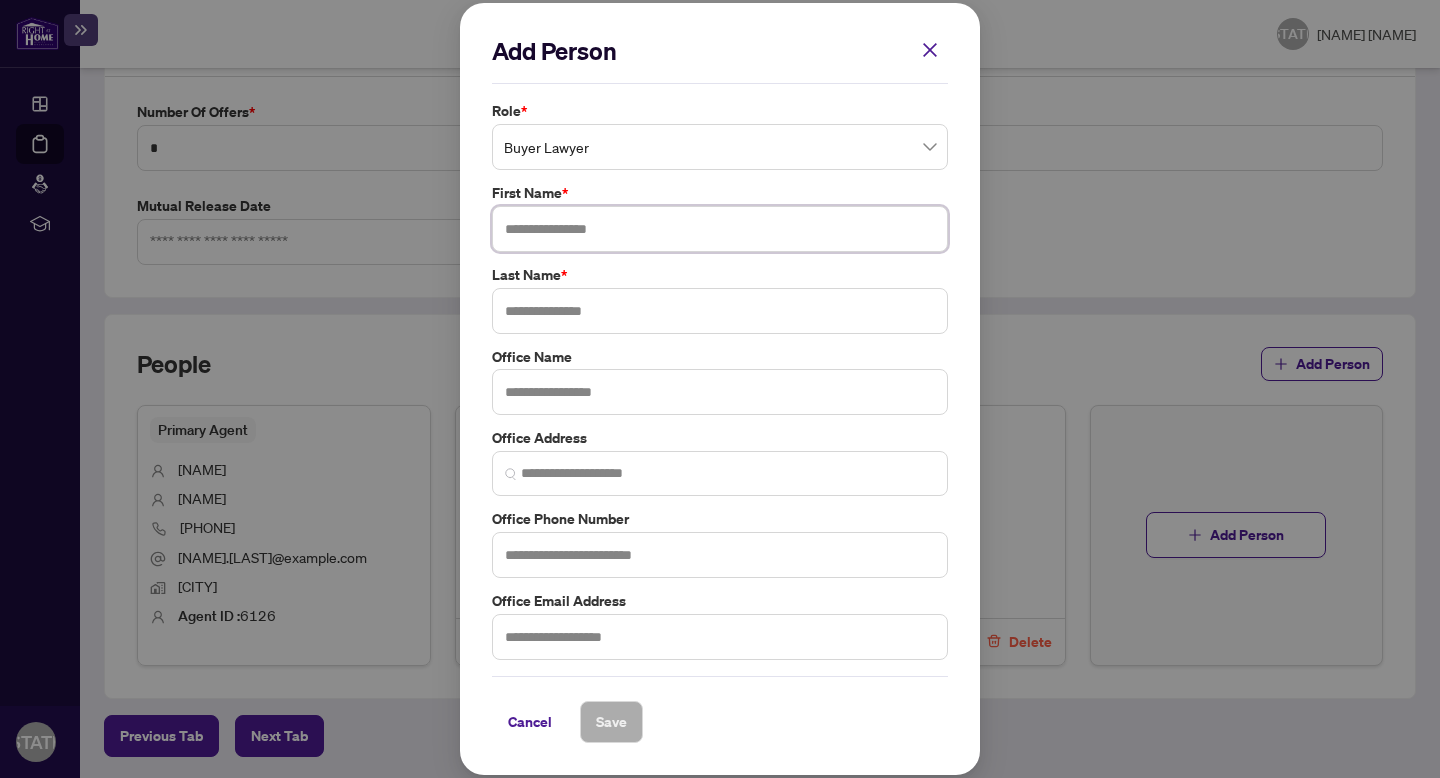 click at bounding box center [720, 229] 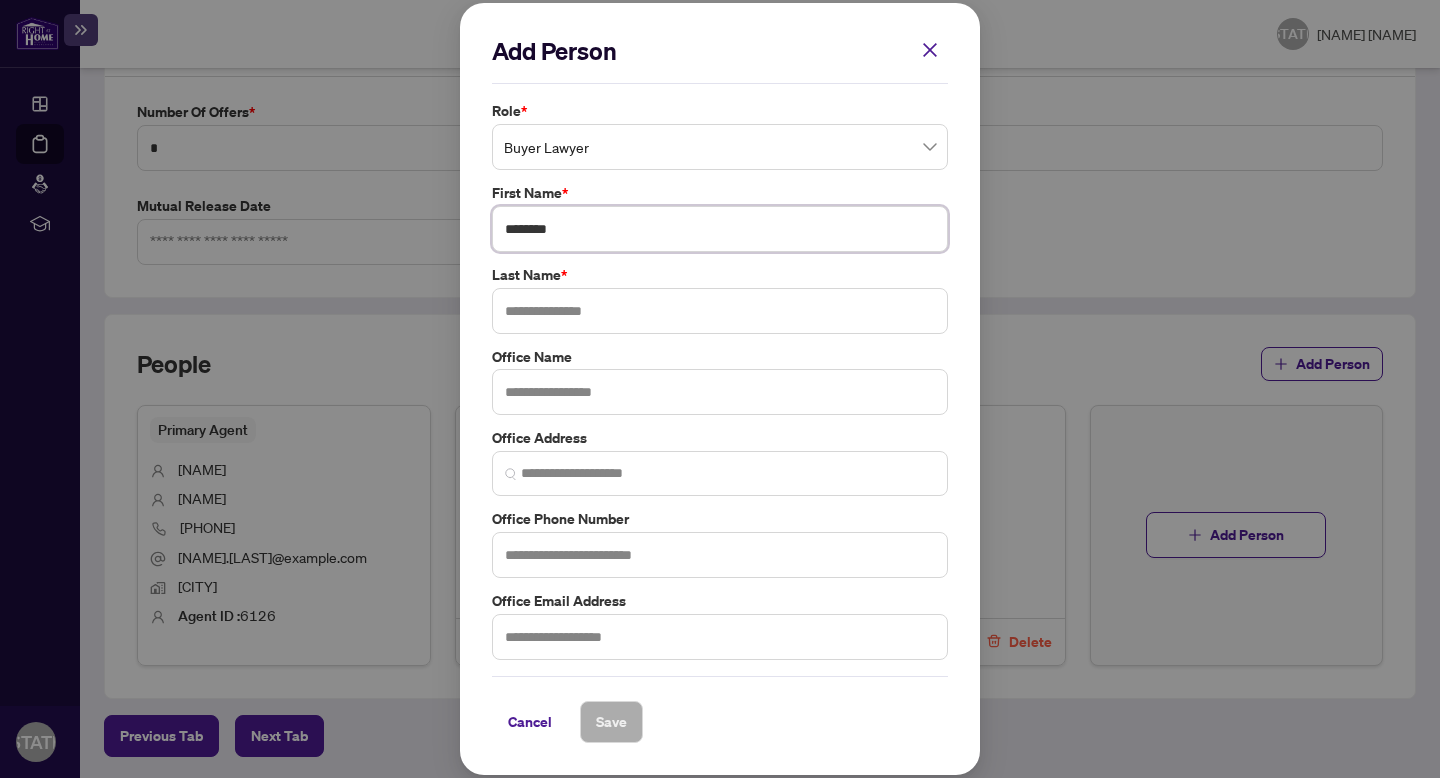 type on "********" 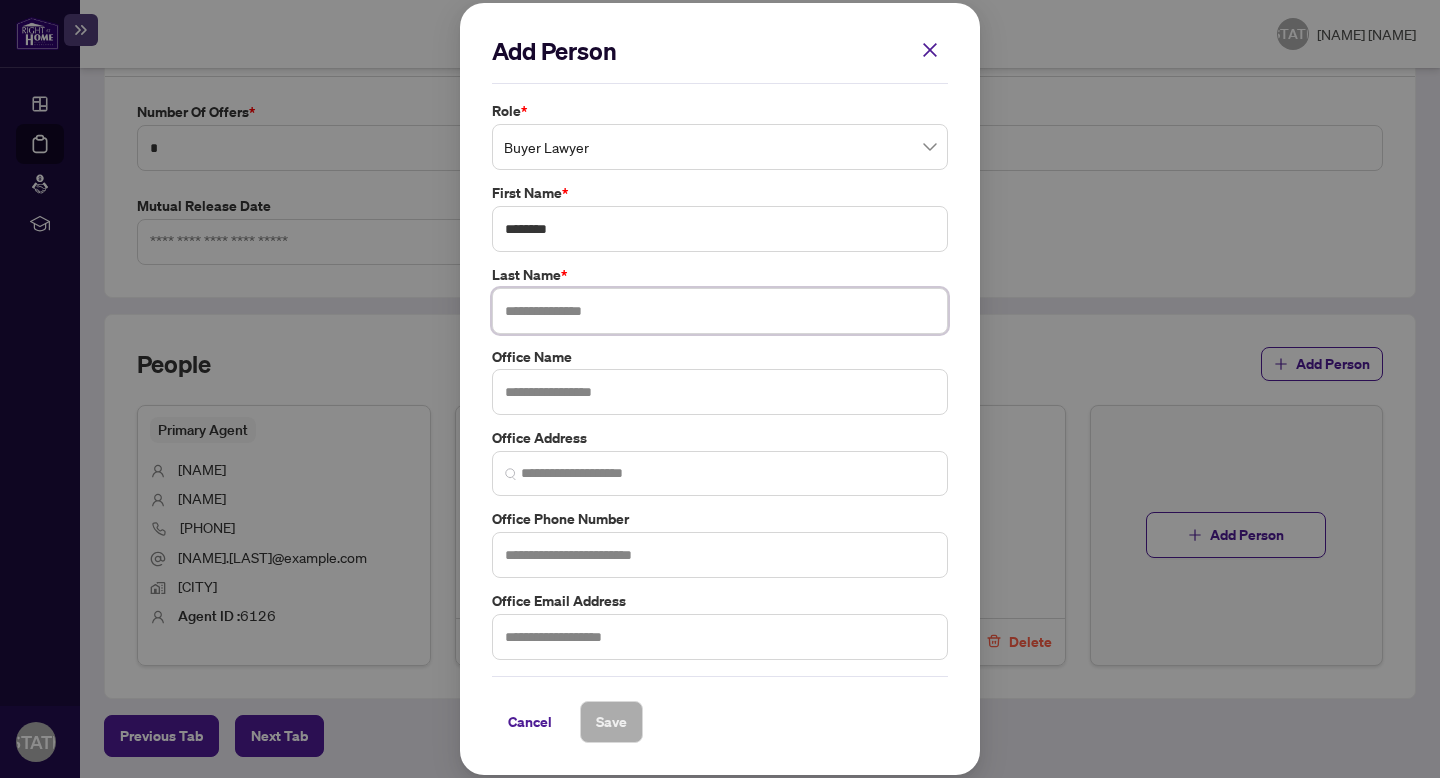click at bounding box center (720, 311) 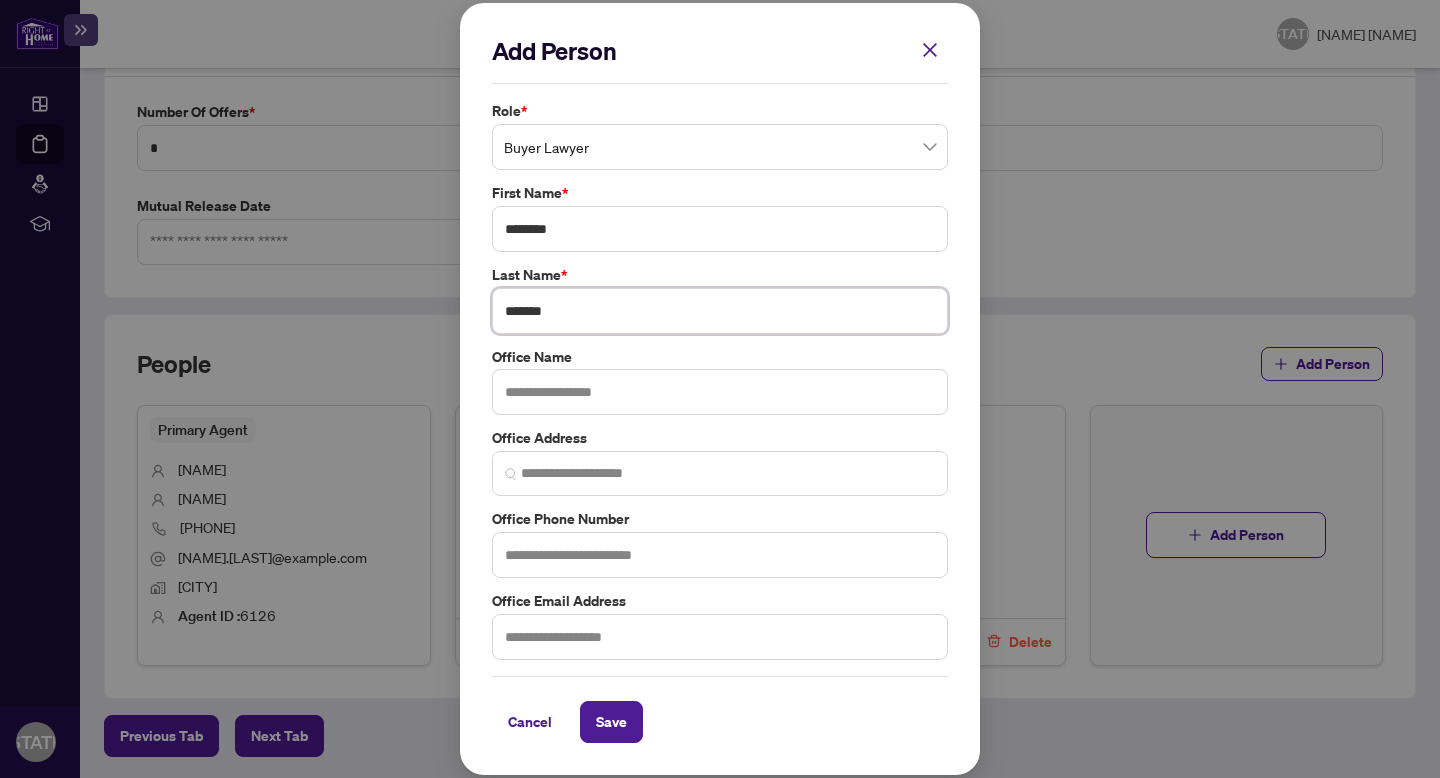 type on "*******" 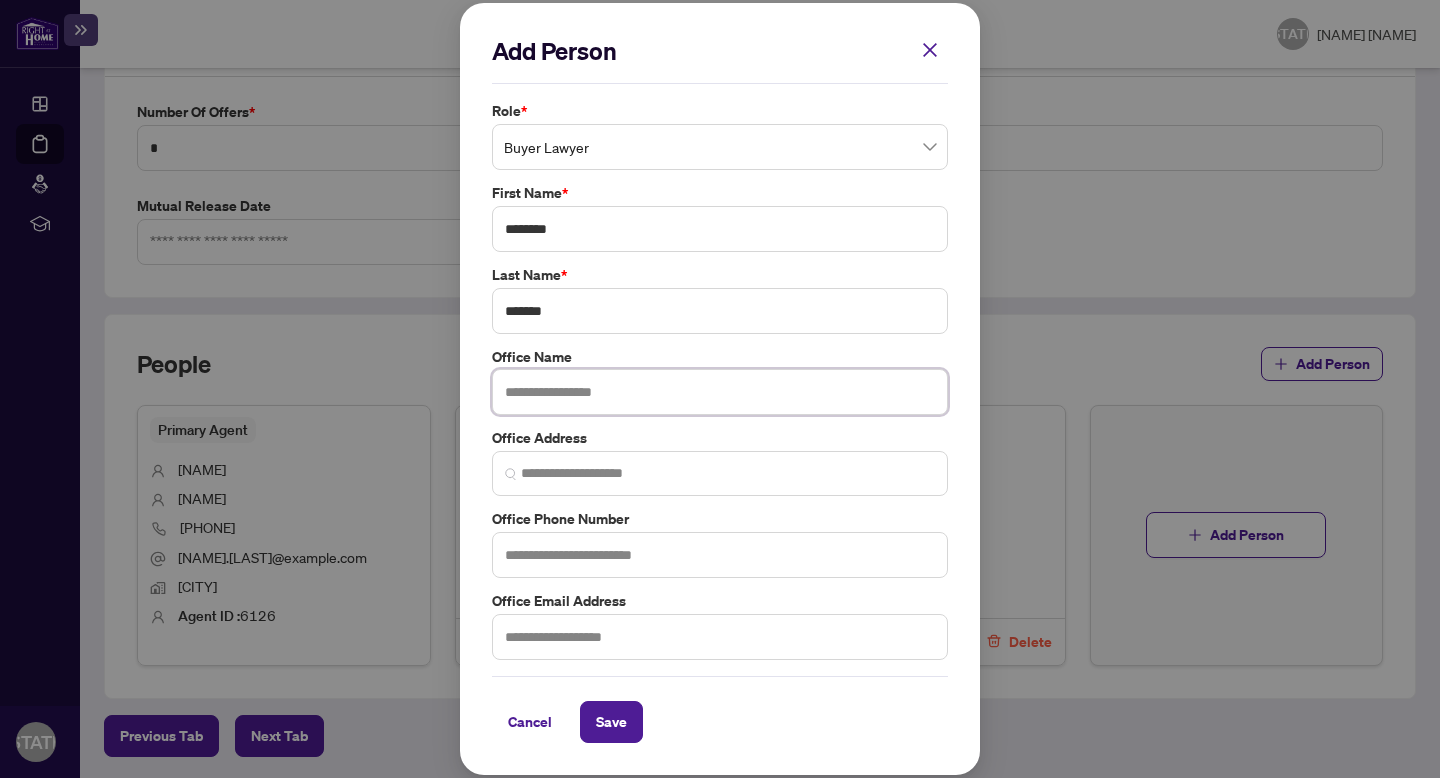 click at bounding box center [720, 392] 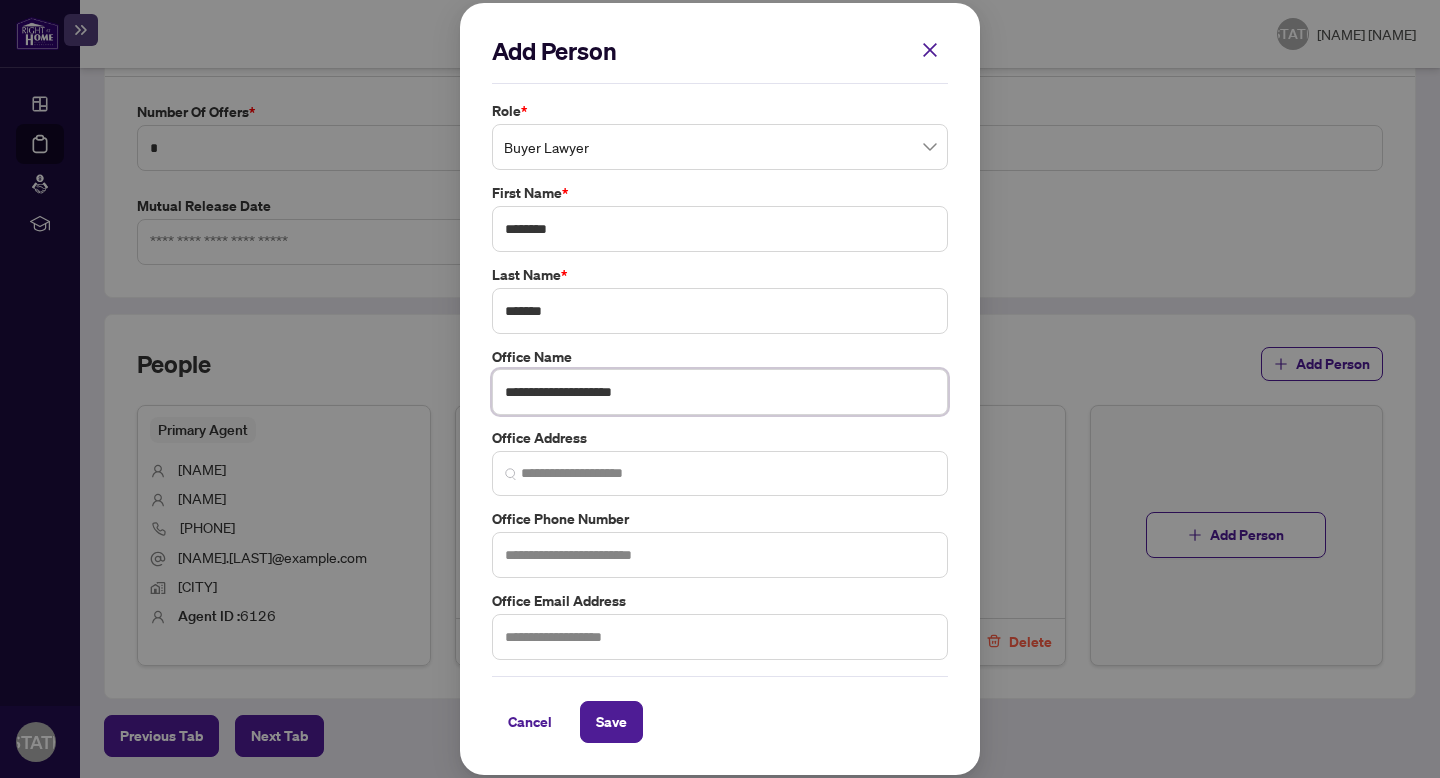 type on "**********" 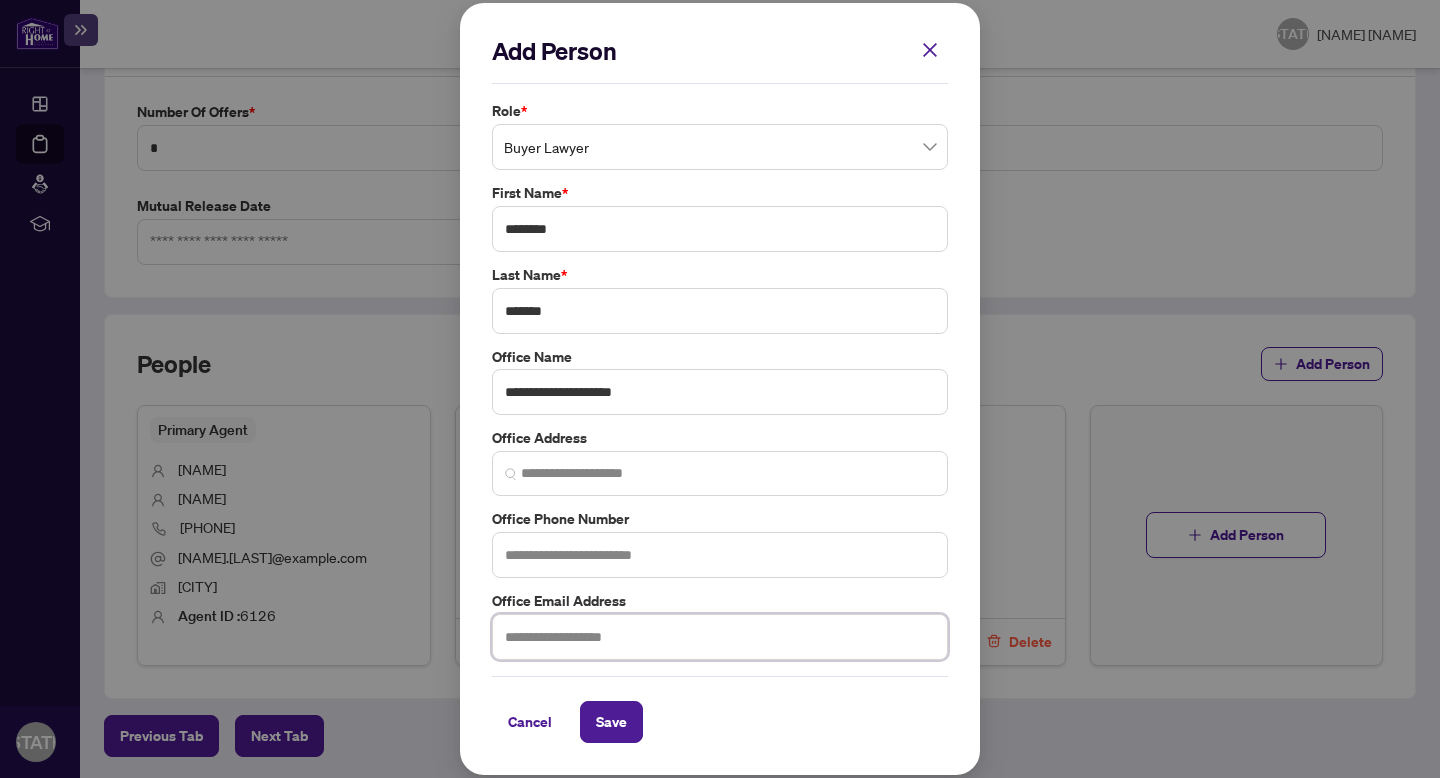 click at bounding box center (720, 637) 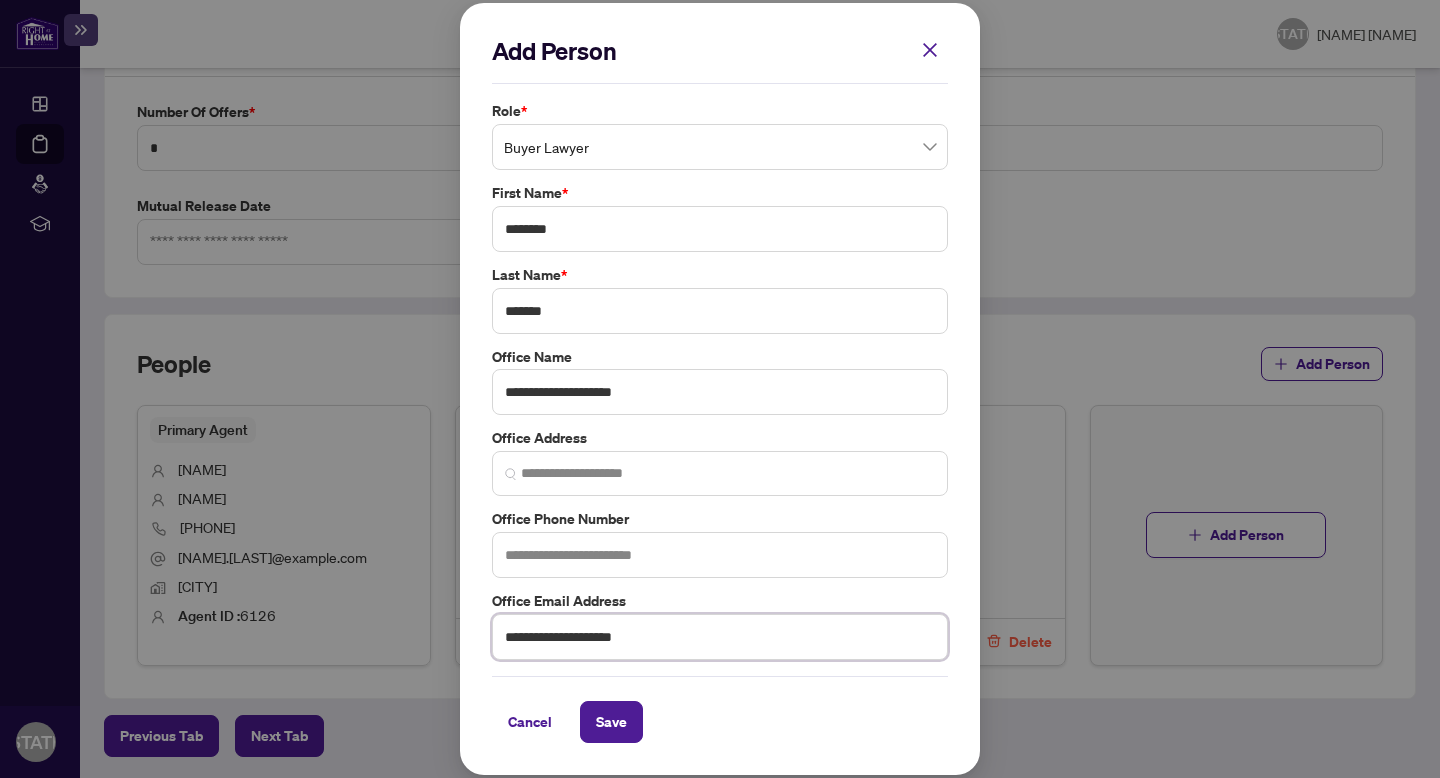 type on "**********" 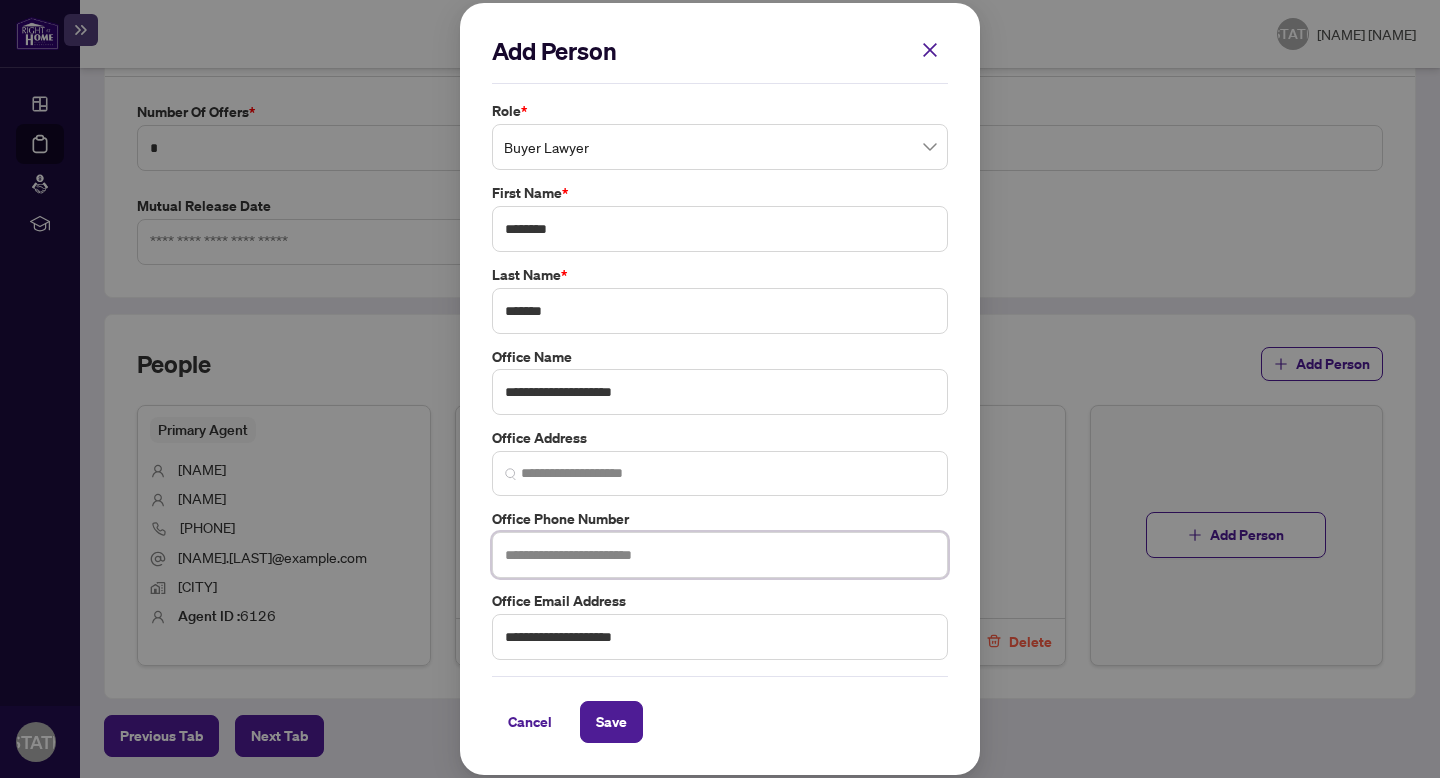 click at bounding box center (720, 555) 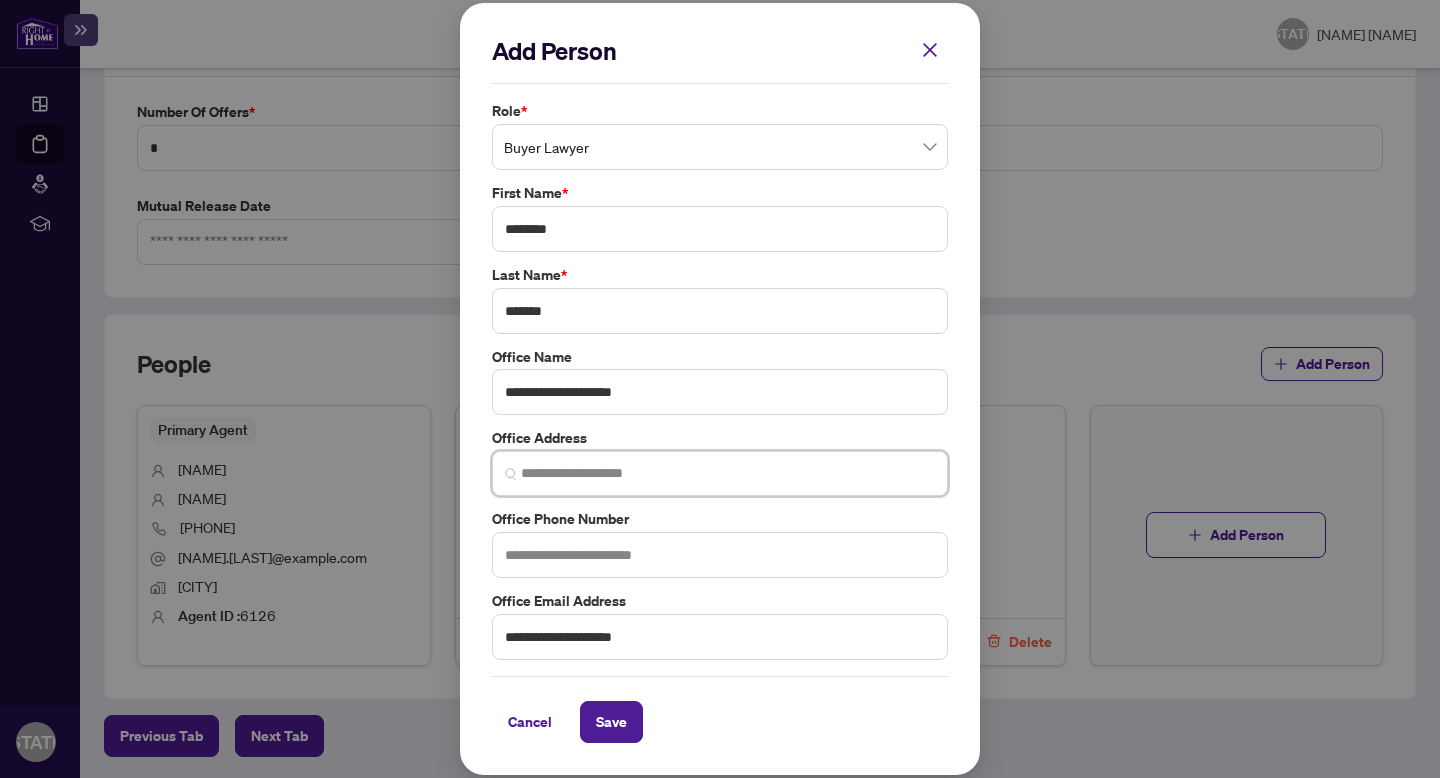 click at bounding box center (728, 473) 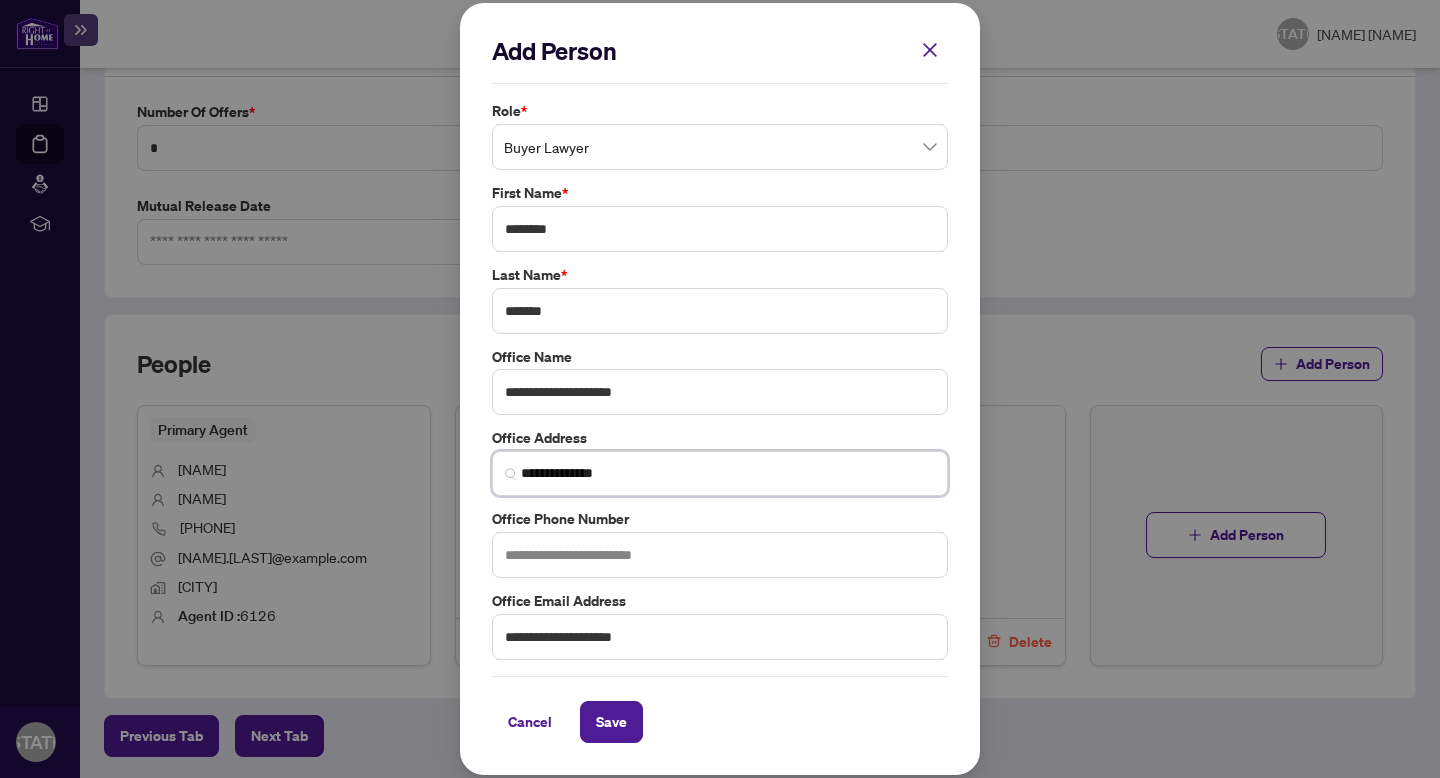 type on "**********" 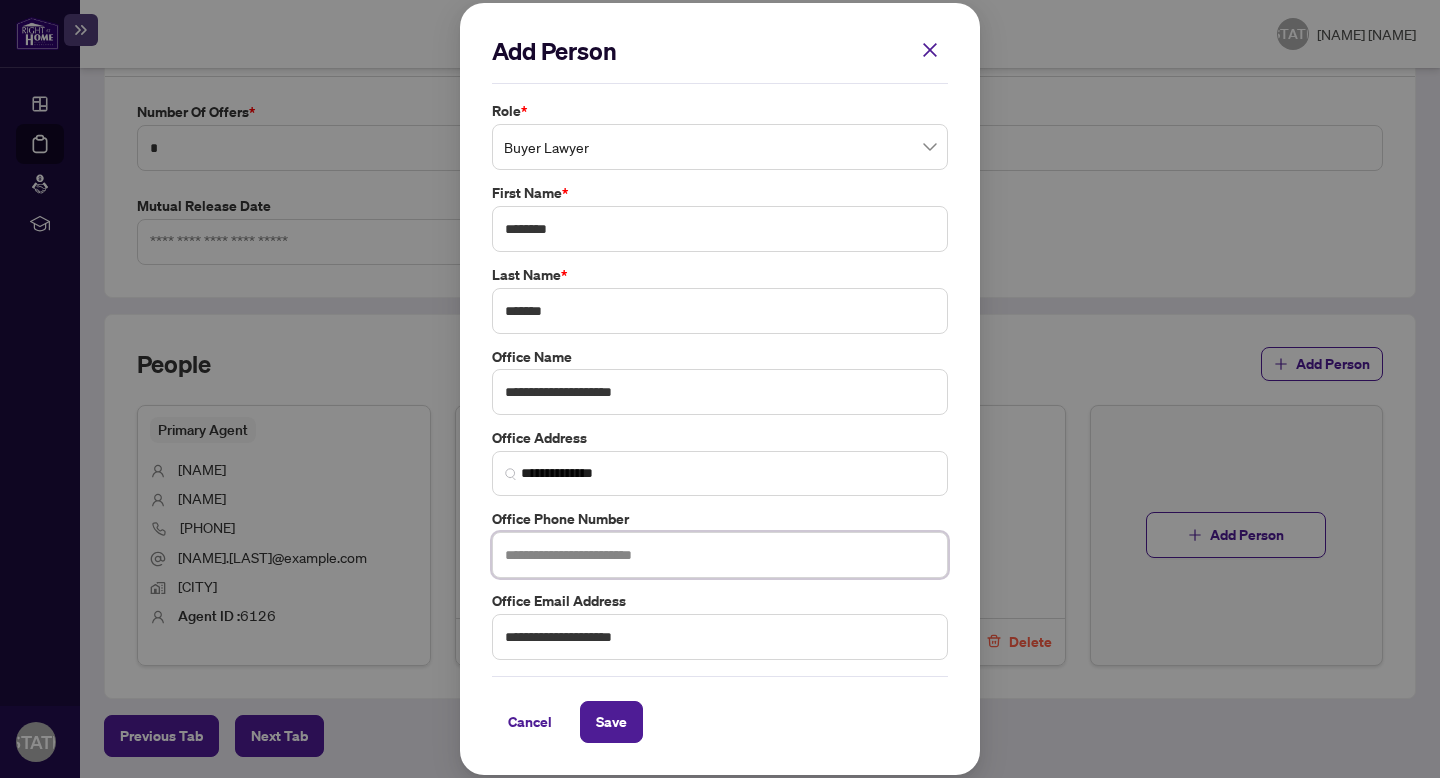 click at bounding box center (720, 555) 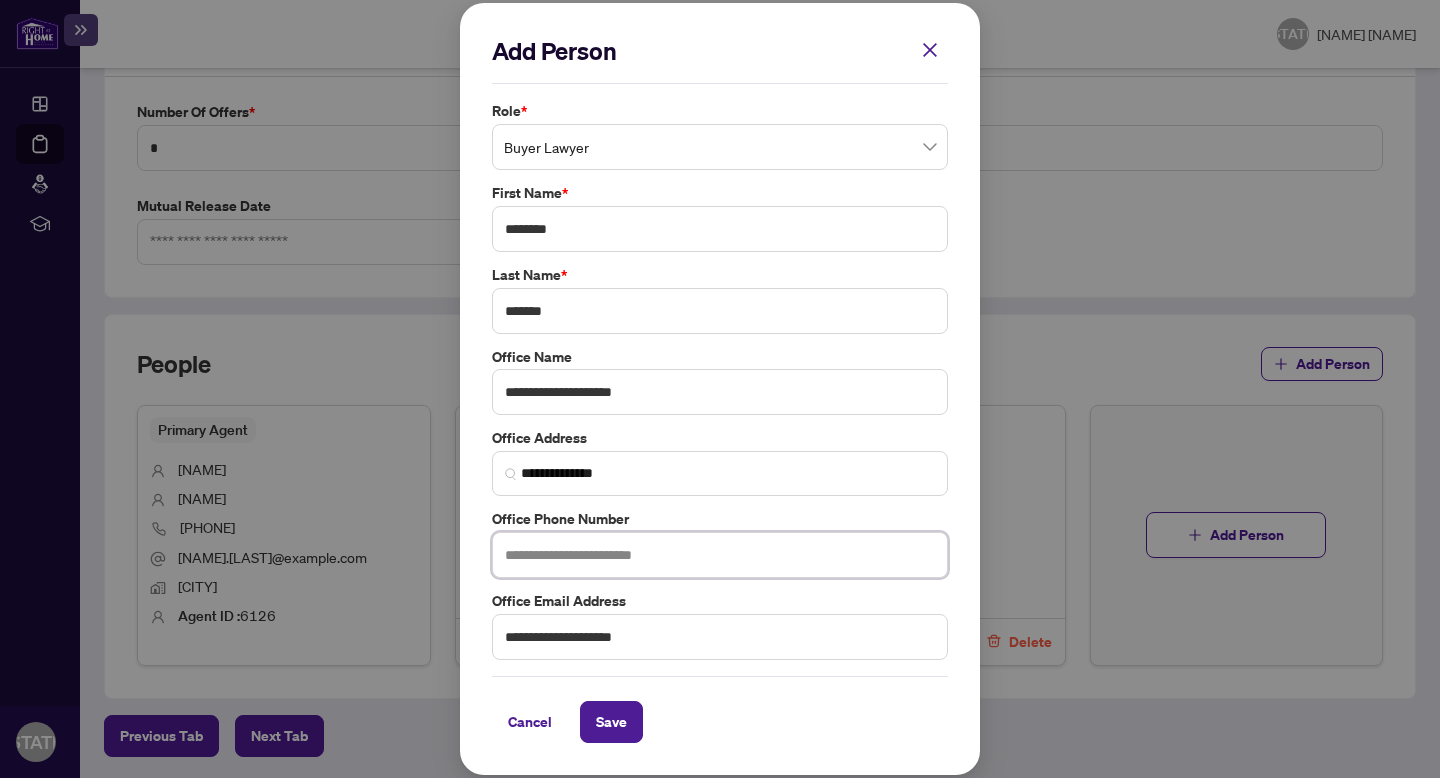 paste on "**********" 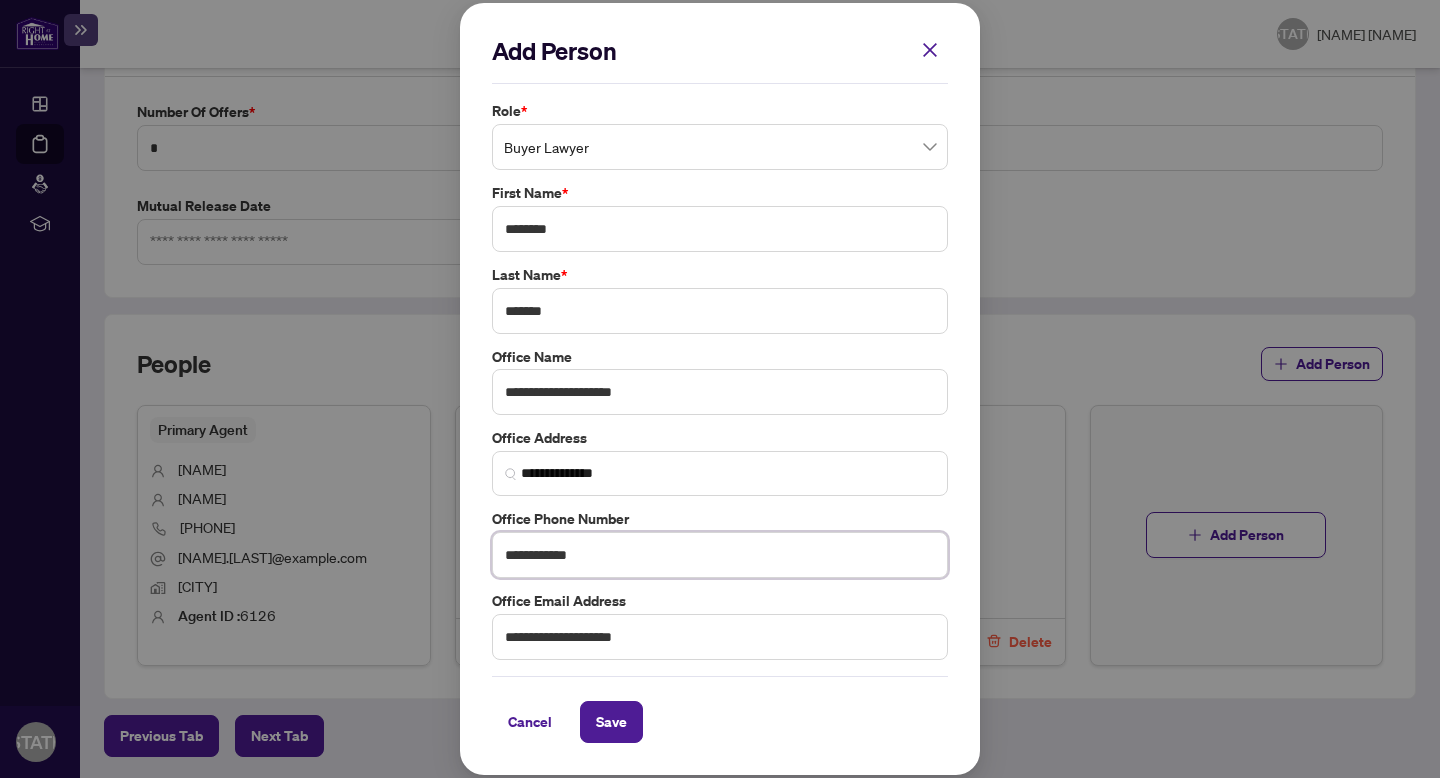 type on "**********" 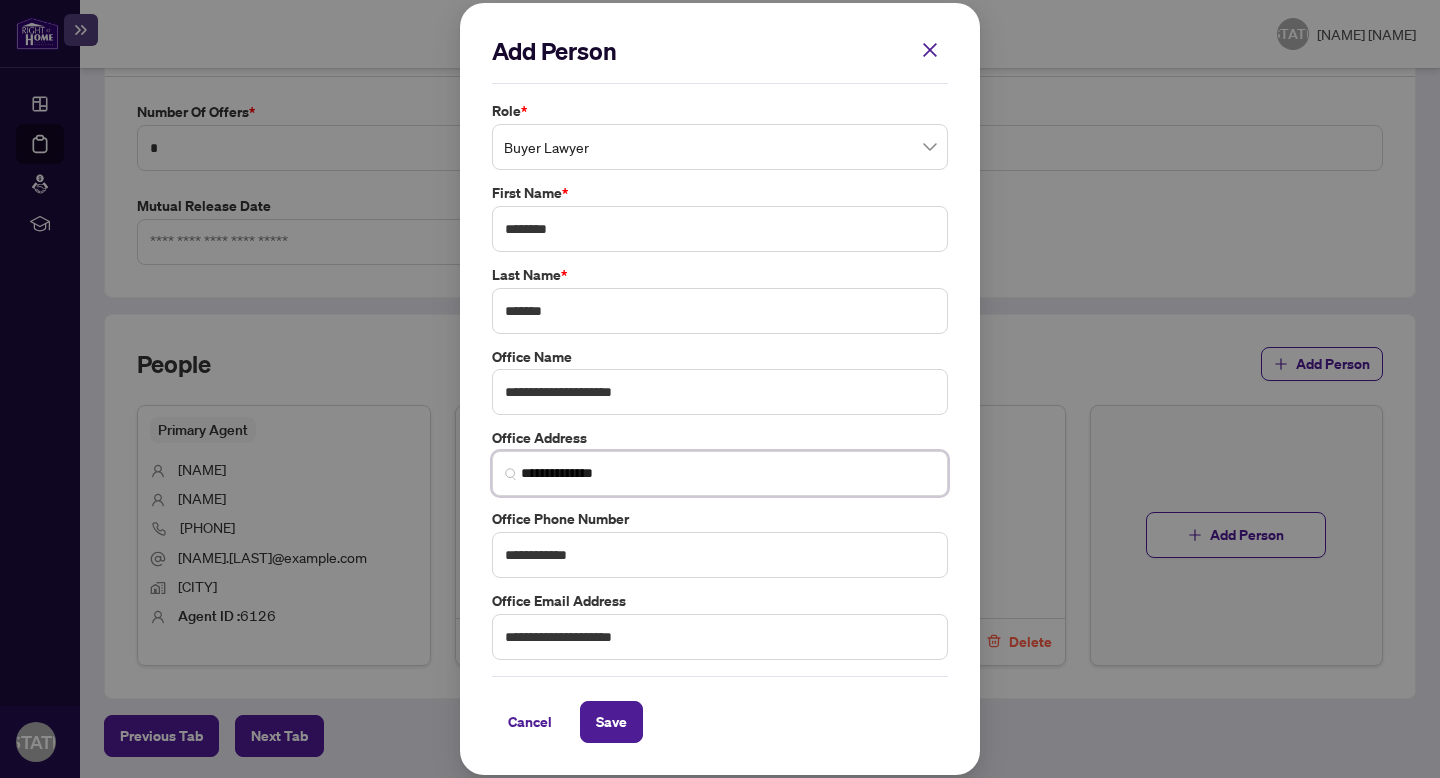 click on "**********" at bounding box center [728, 473] 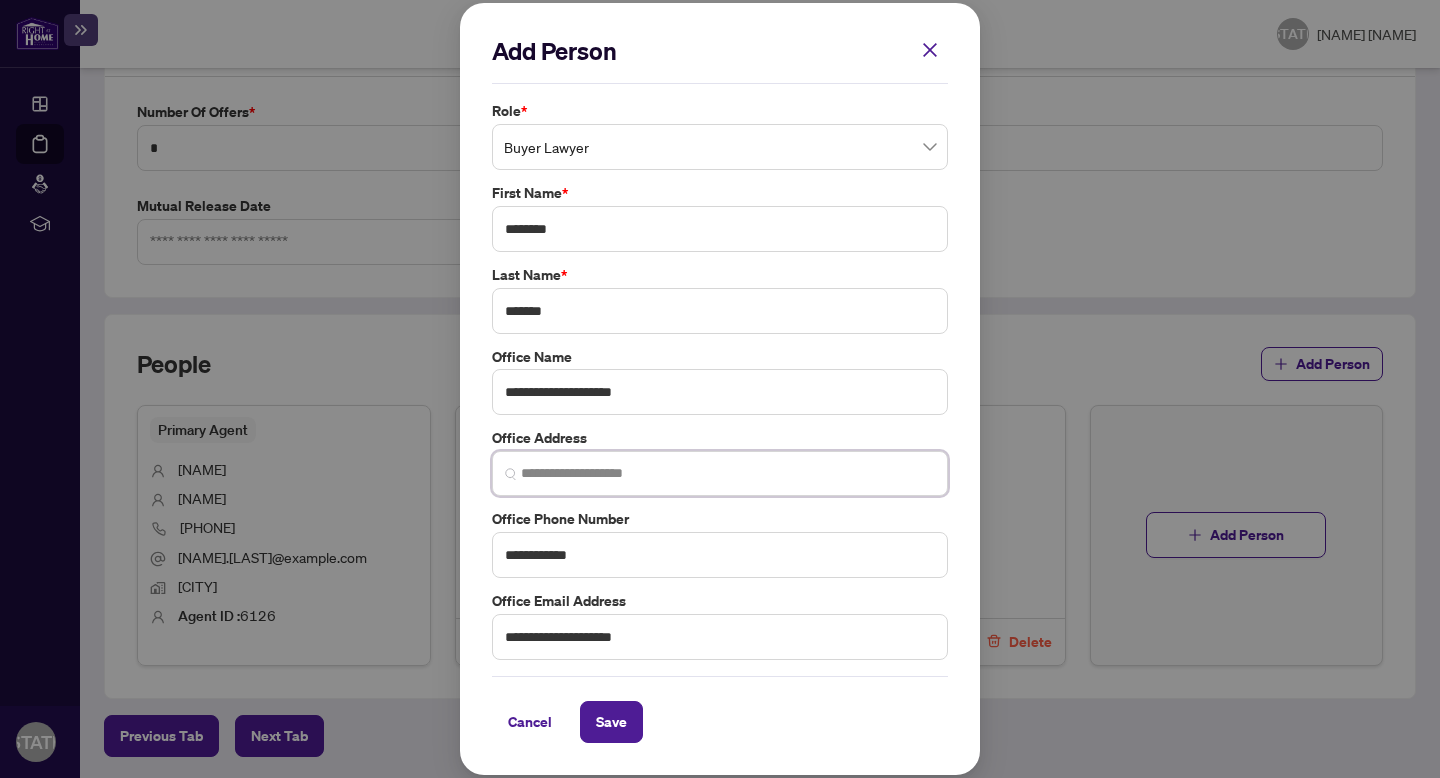 type 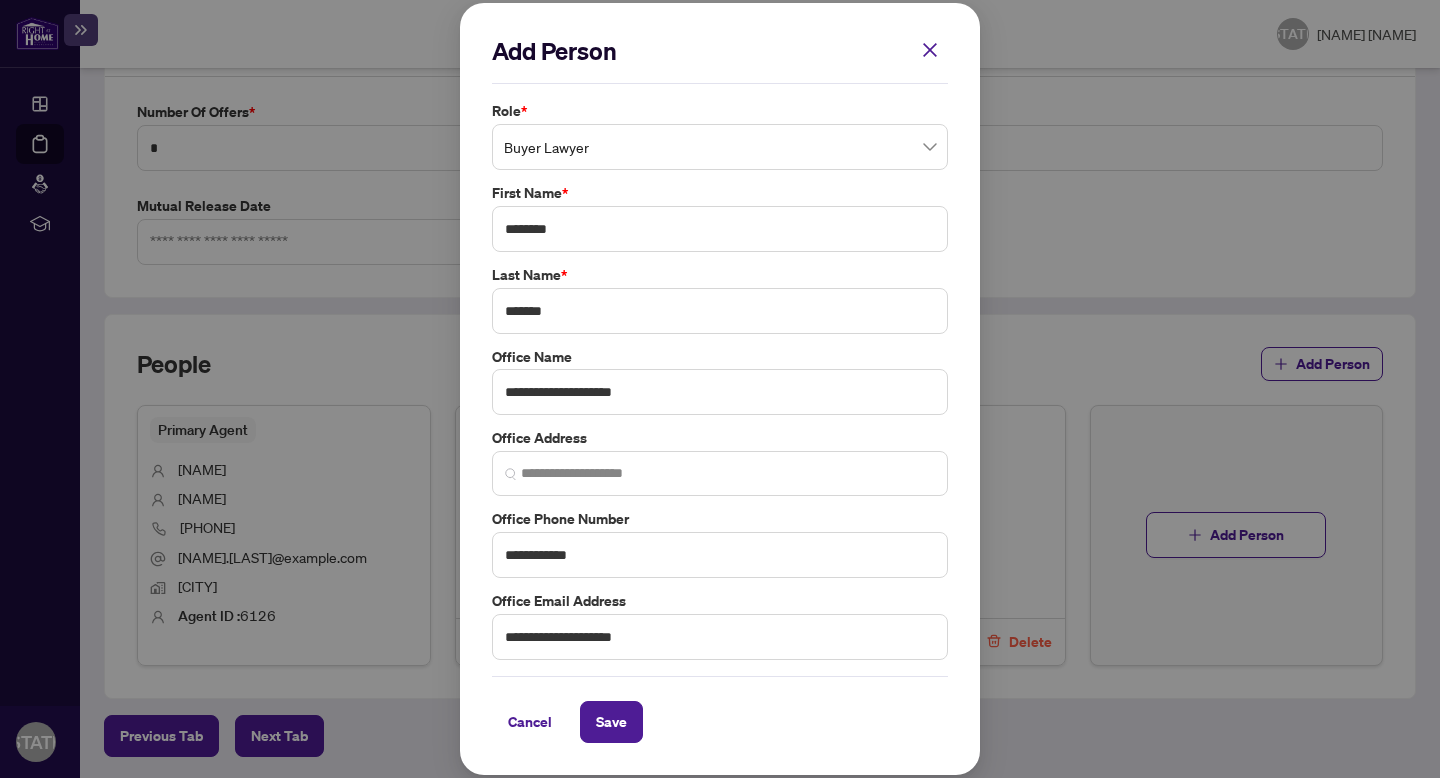 click on "**********" at bounding box center (720, 389) 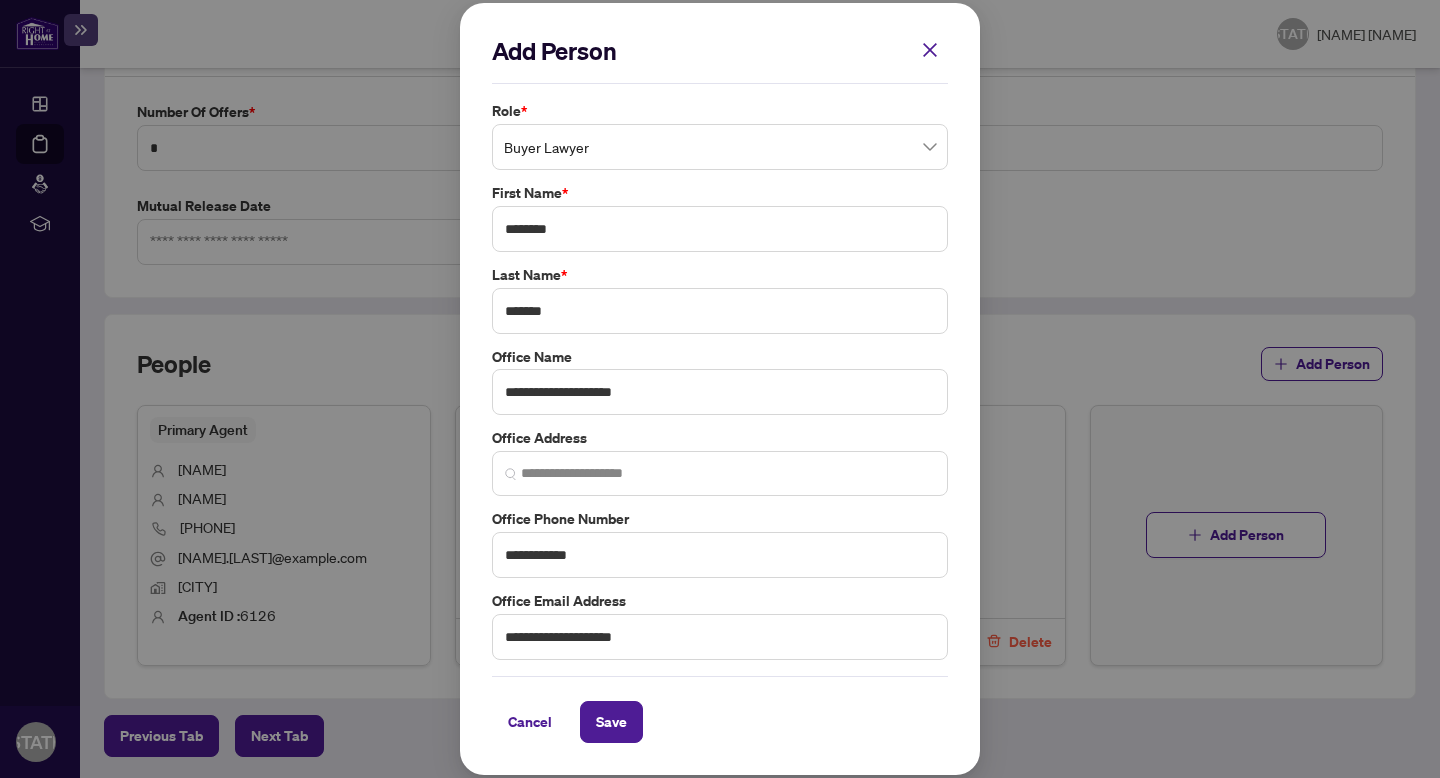 click on "**********" at bounding box center [720, 389] 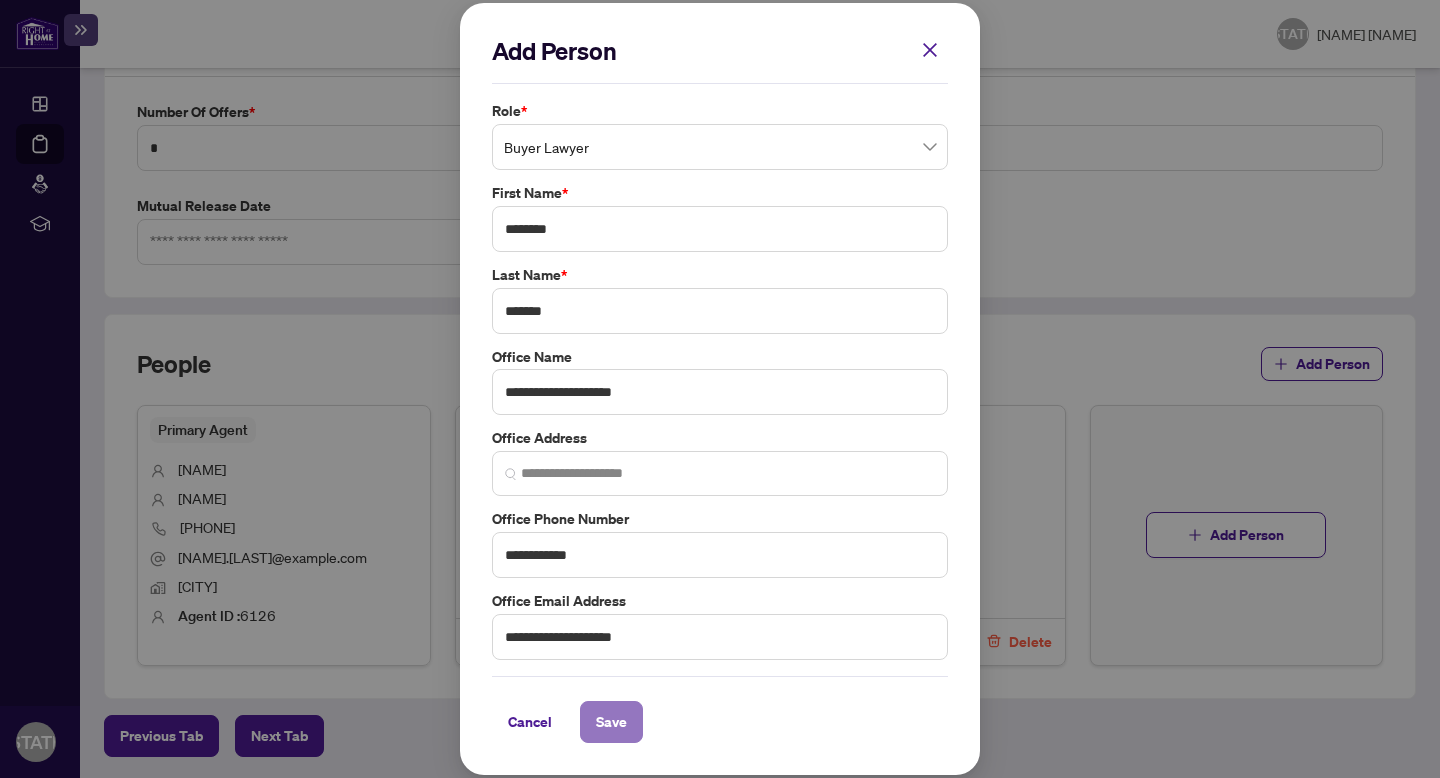 click on "Save" at bounding box center [611, 722] 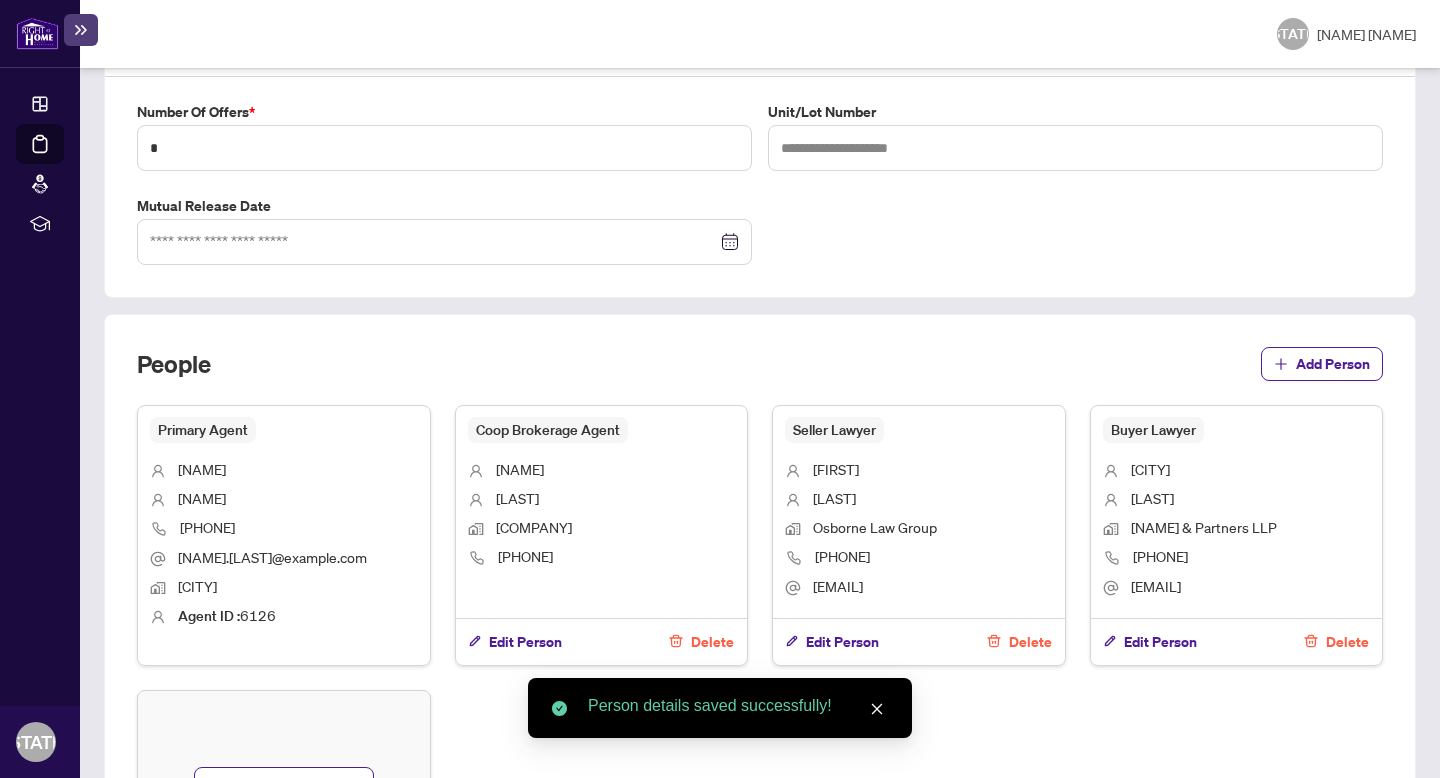 scroll, scrollTop: 0, scrollLeft: 0, axis: both 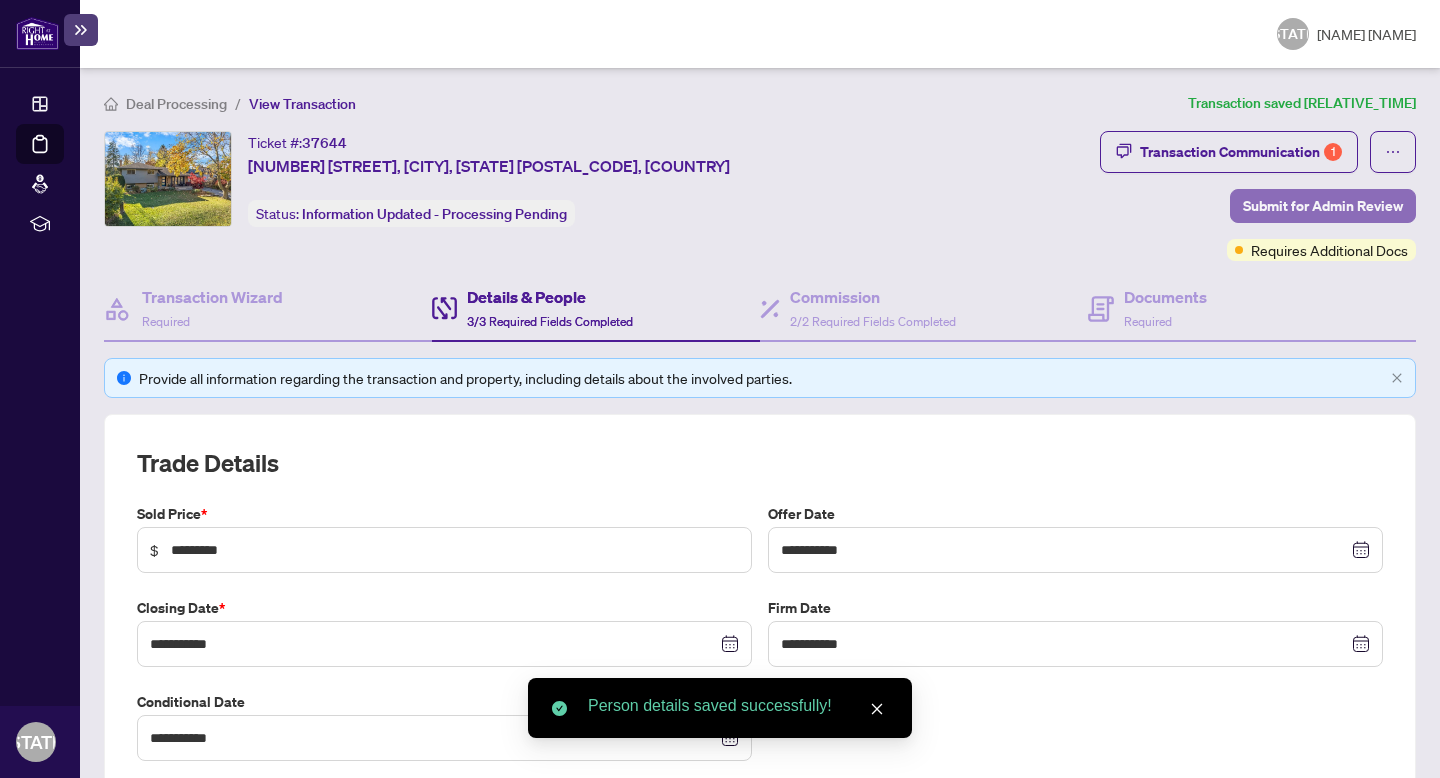 click on "Submit for Admin Review" at bounding box center (1323, 206) 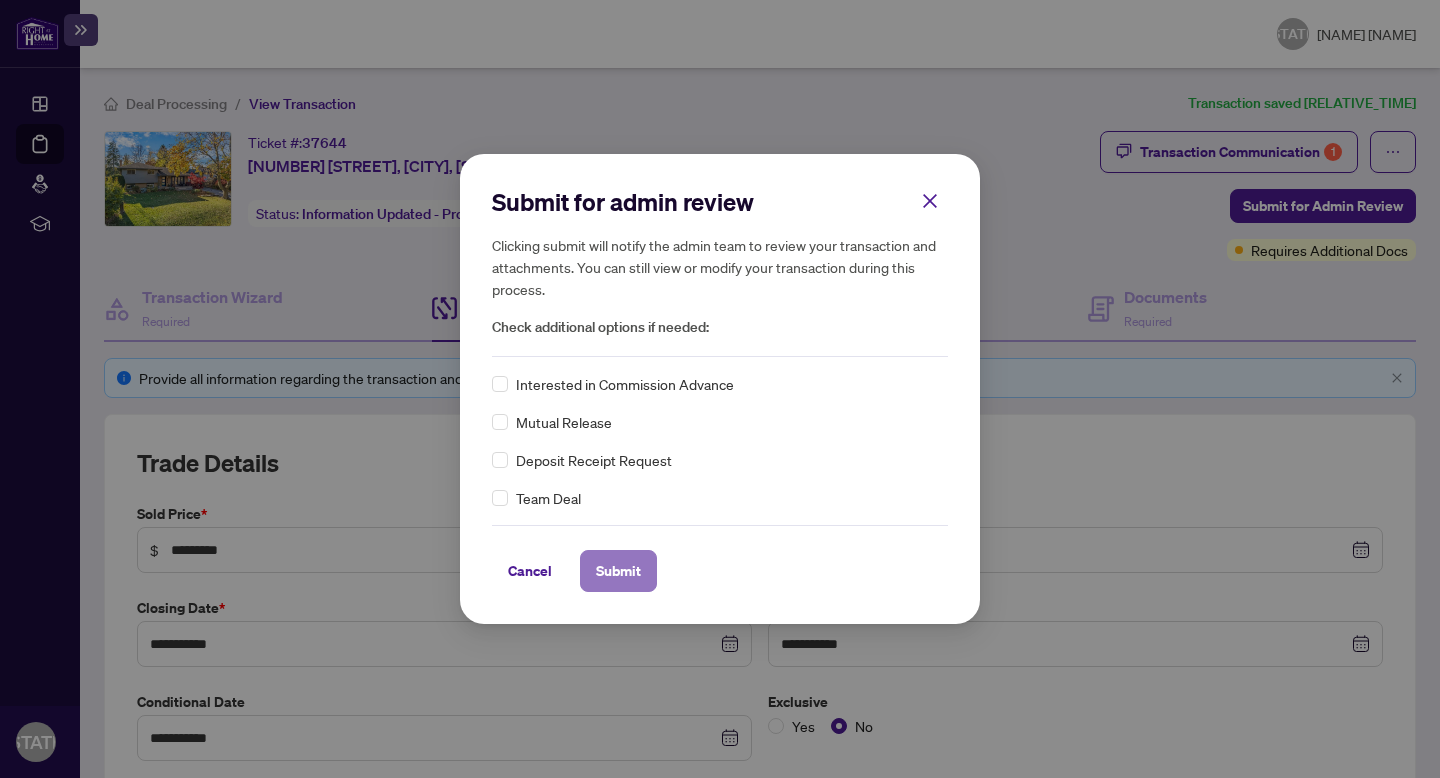 click on "Submit" at bounding box center [618, 571] 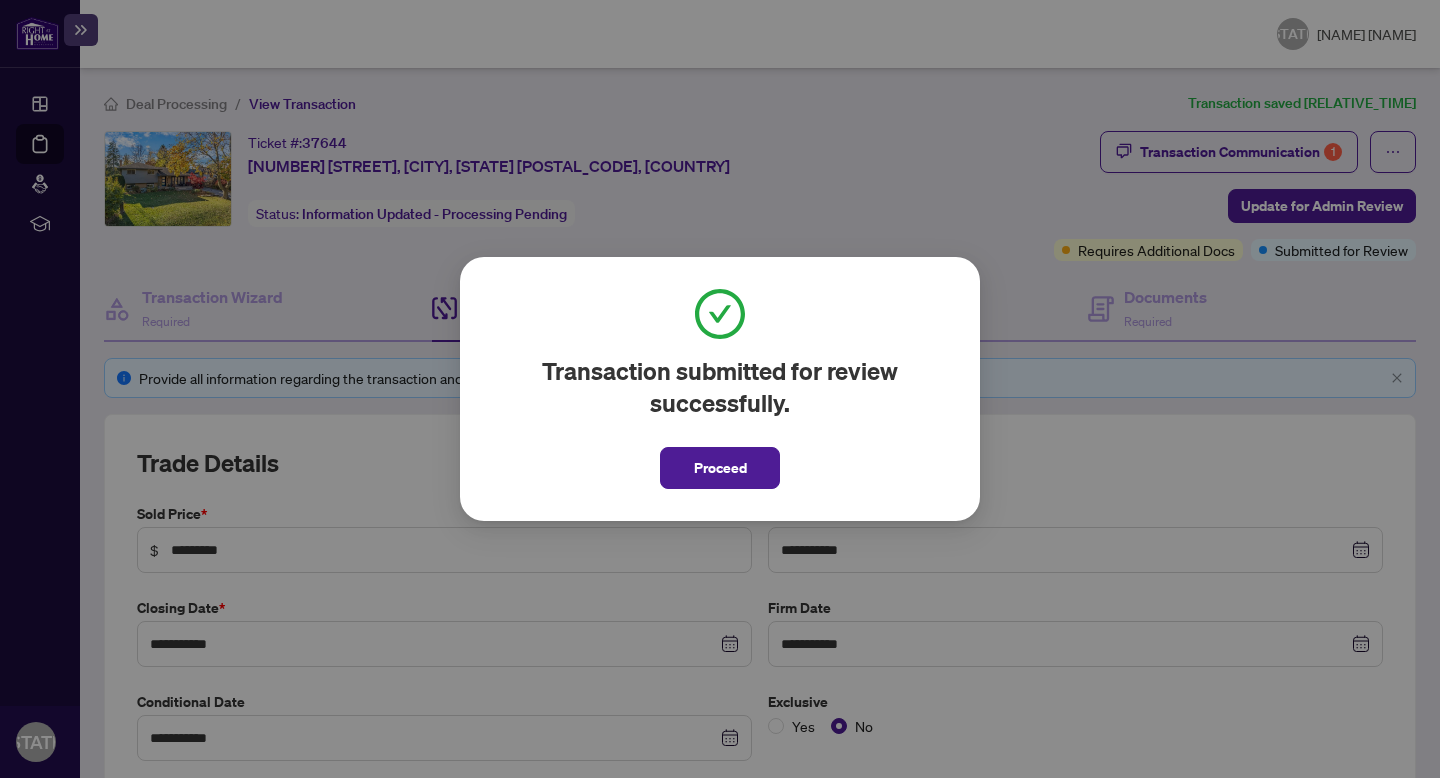 click on "Proceed" at bounding box center (720, 468) 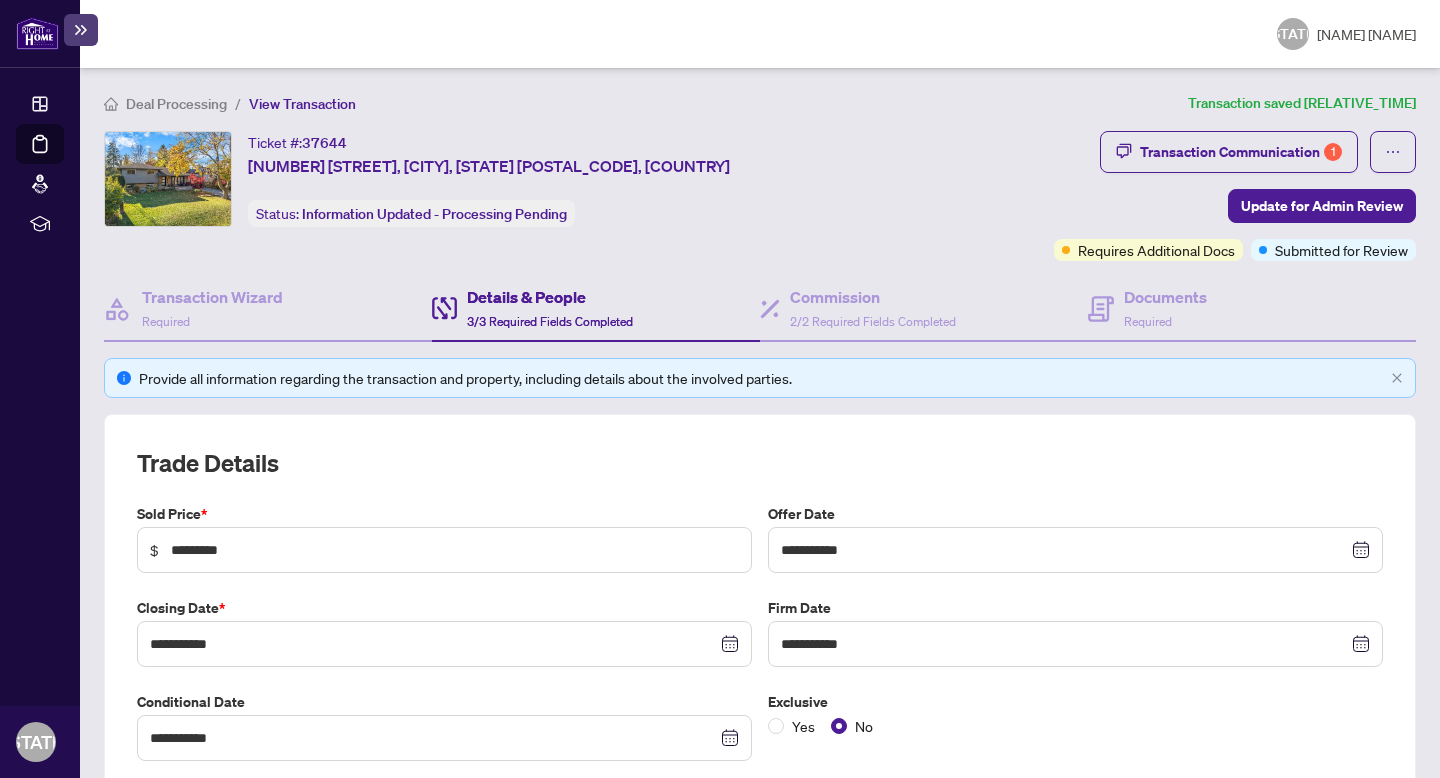 click on "Deal Processing" at bounding box center [176, 104] 